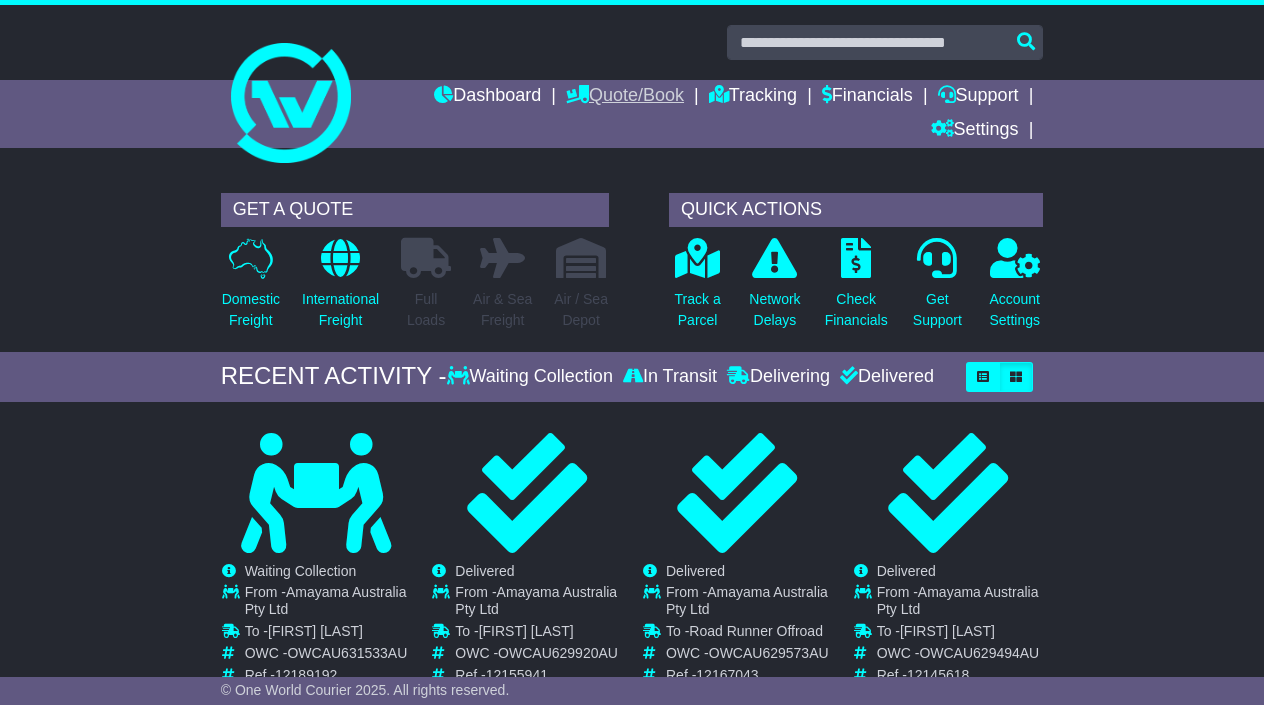 scroll, scrollTop: 0, scrollLeft: 0, axis: both 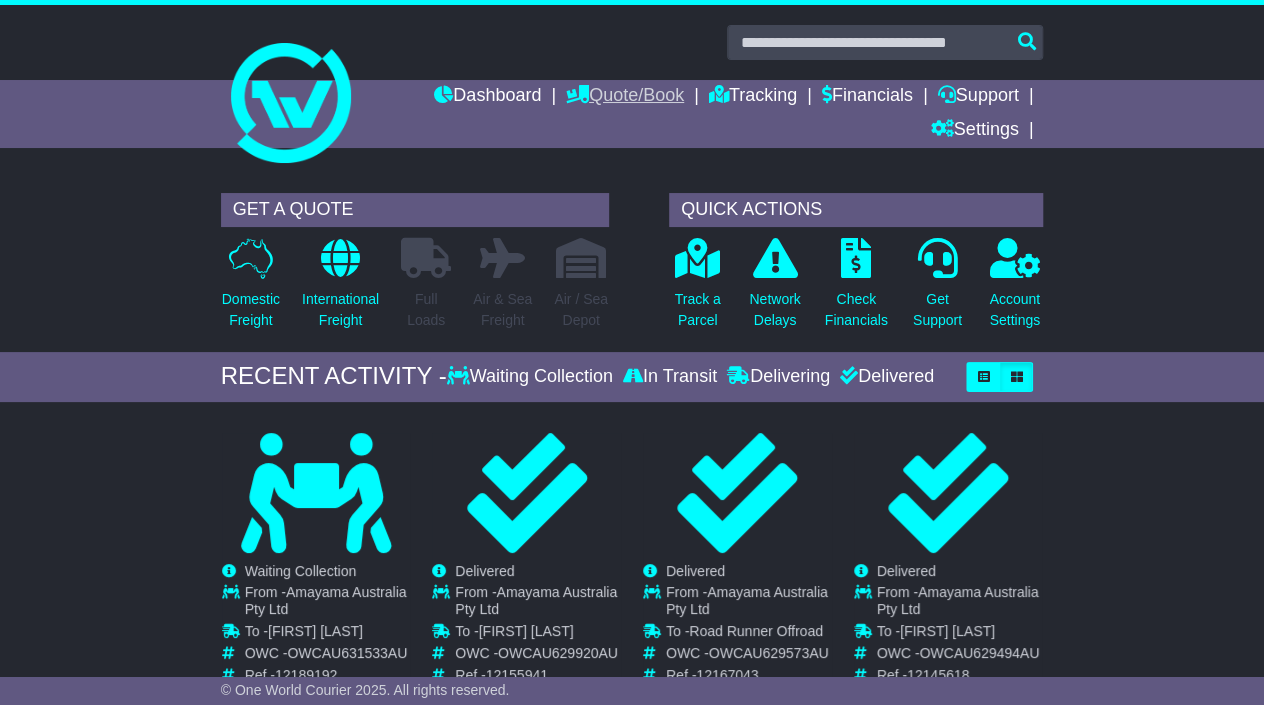 click on "Quote/Book" at bounding box center (625, 97) 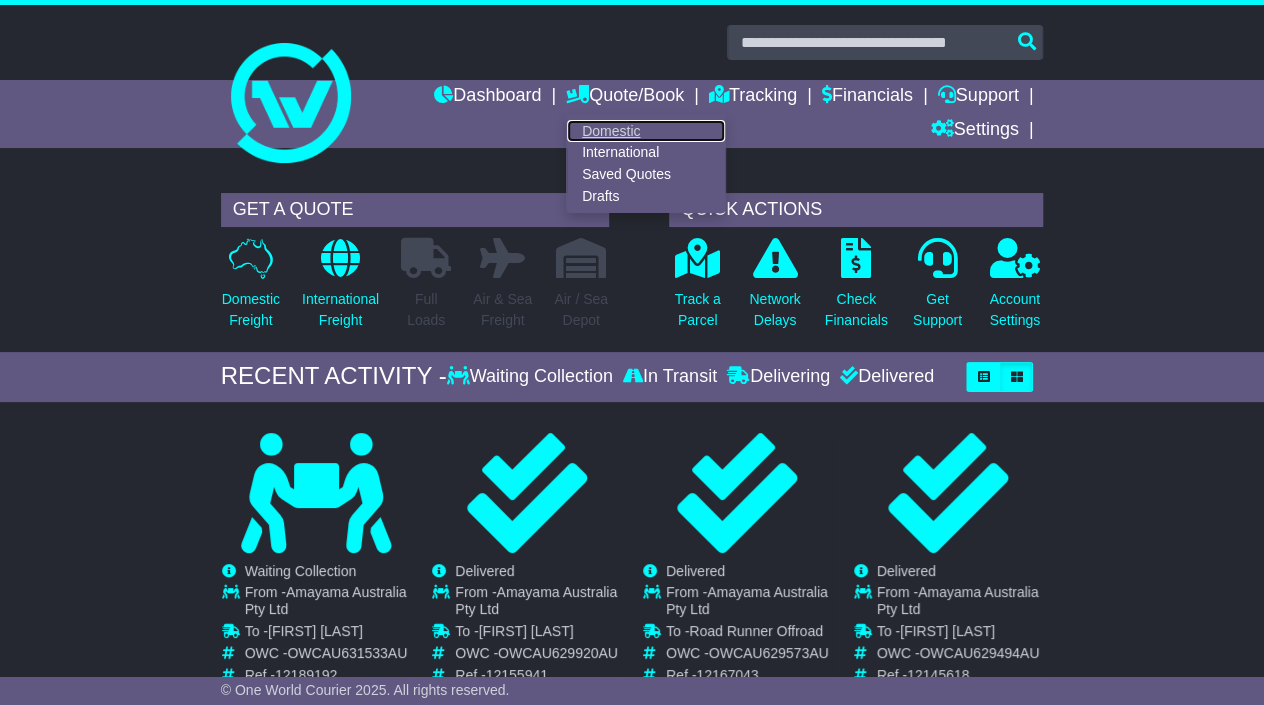 click on "Domestic" at bounding box center [646, 131] 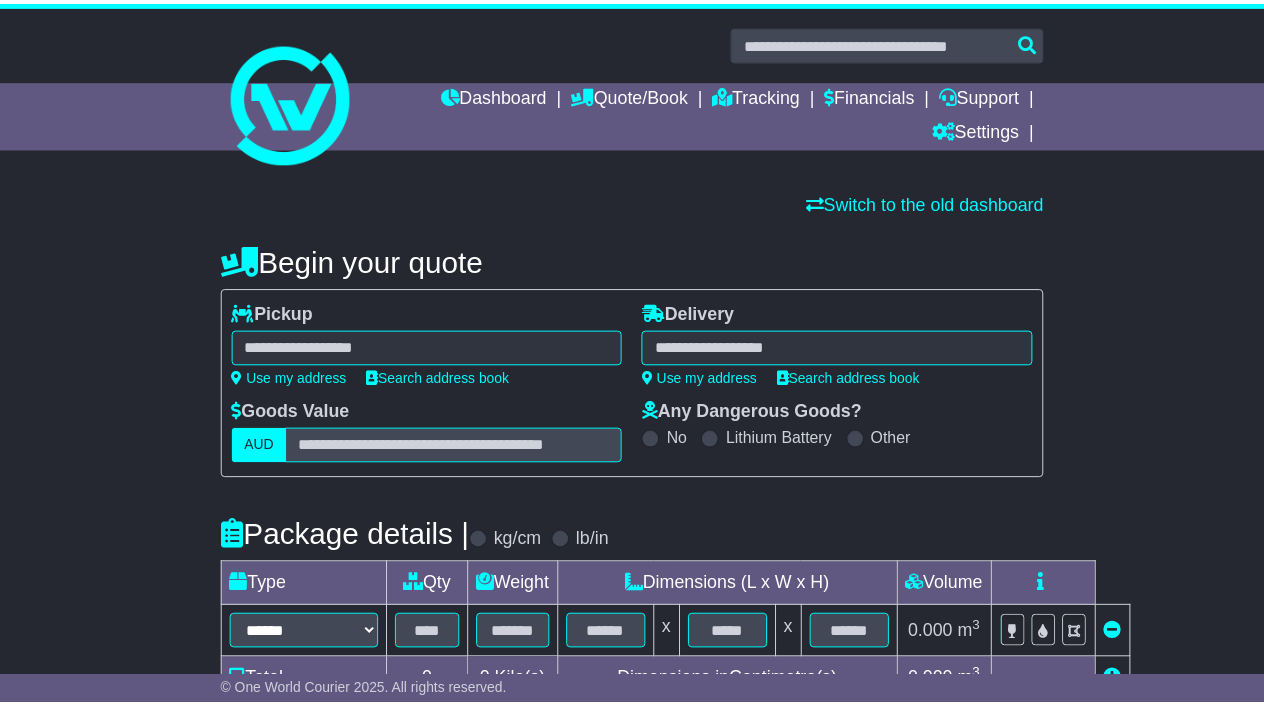 scroll, scrollTop: 0, scrollLeft: 0, axis: both 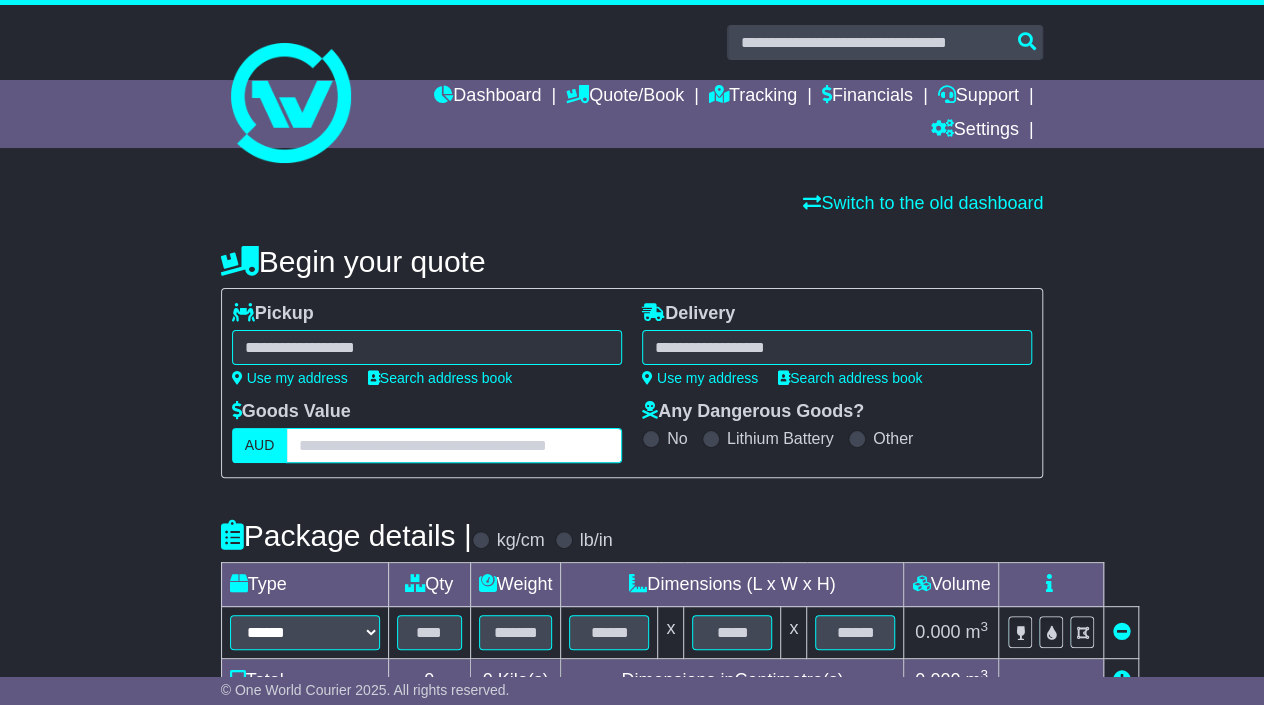 click at bounding box center [454, 445] 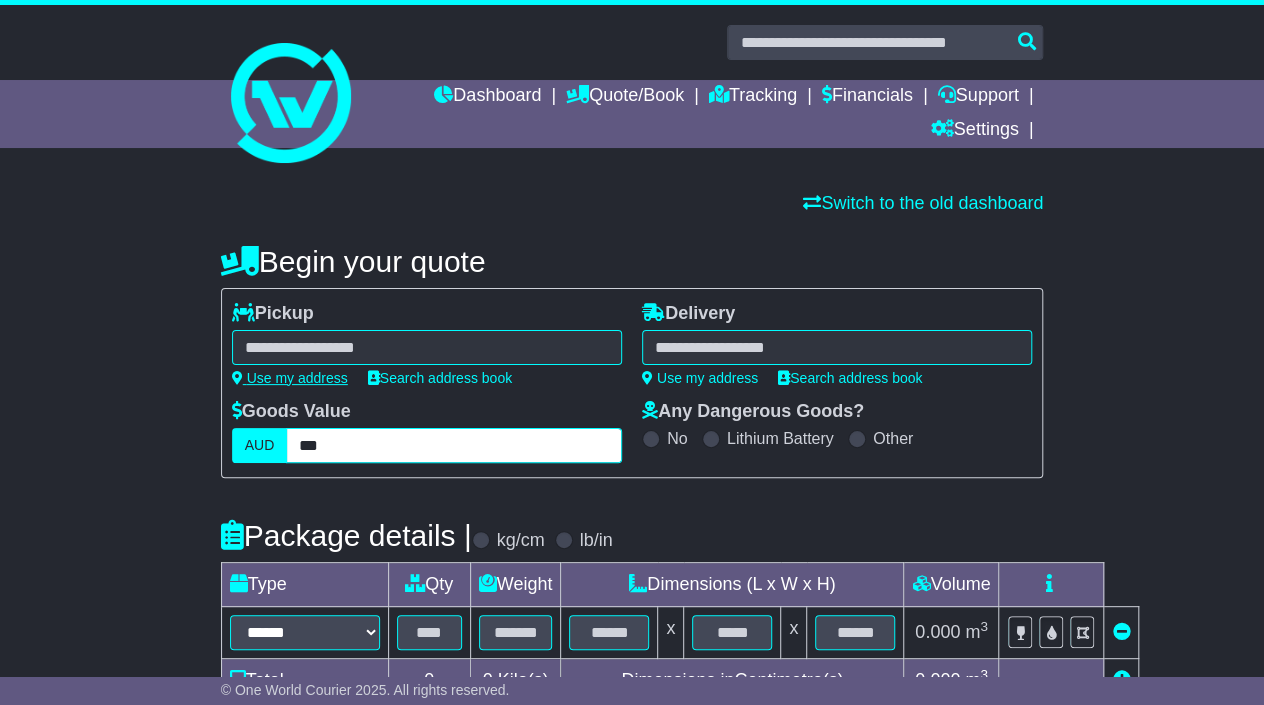 type on "***" 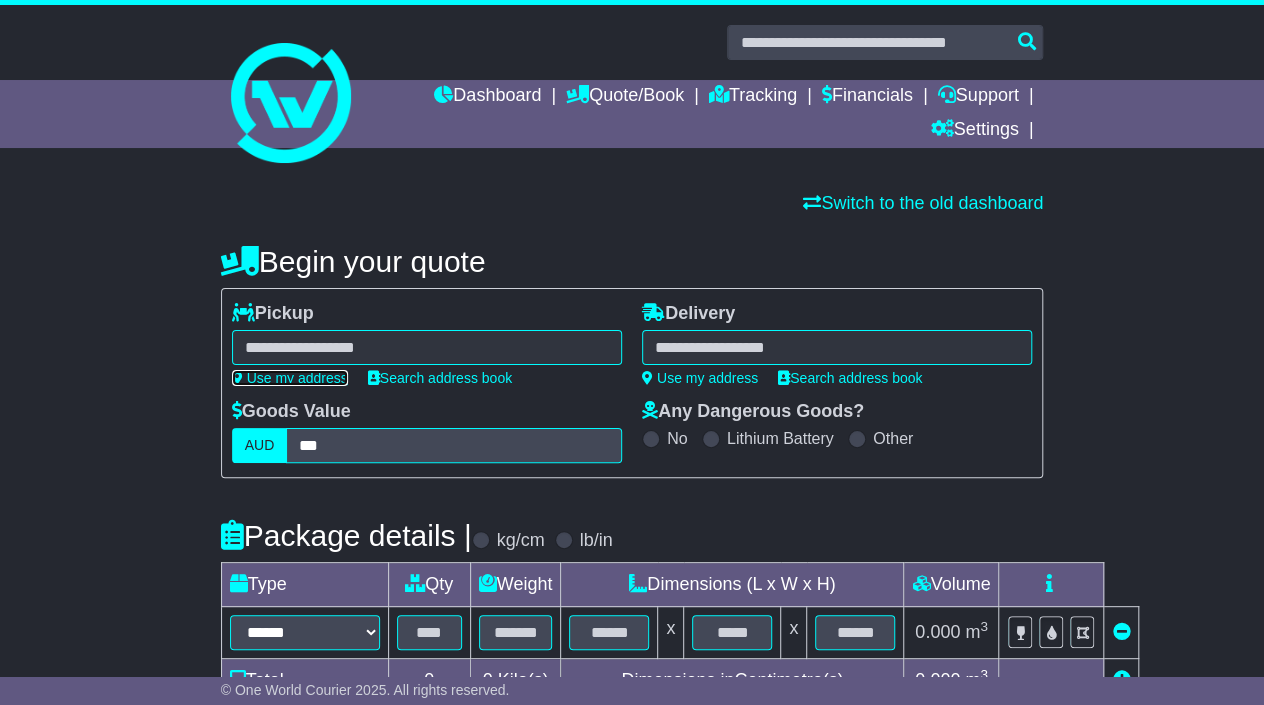 click on "Use my address" at bounding box center (290, 378) 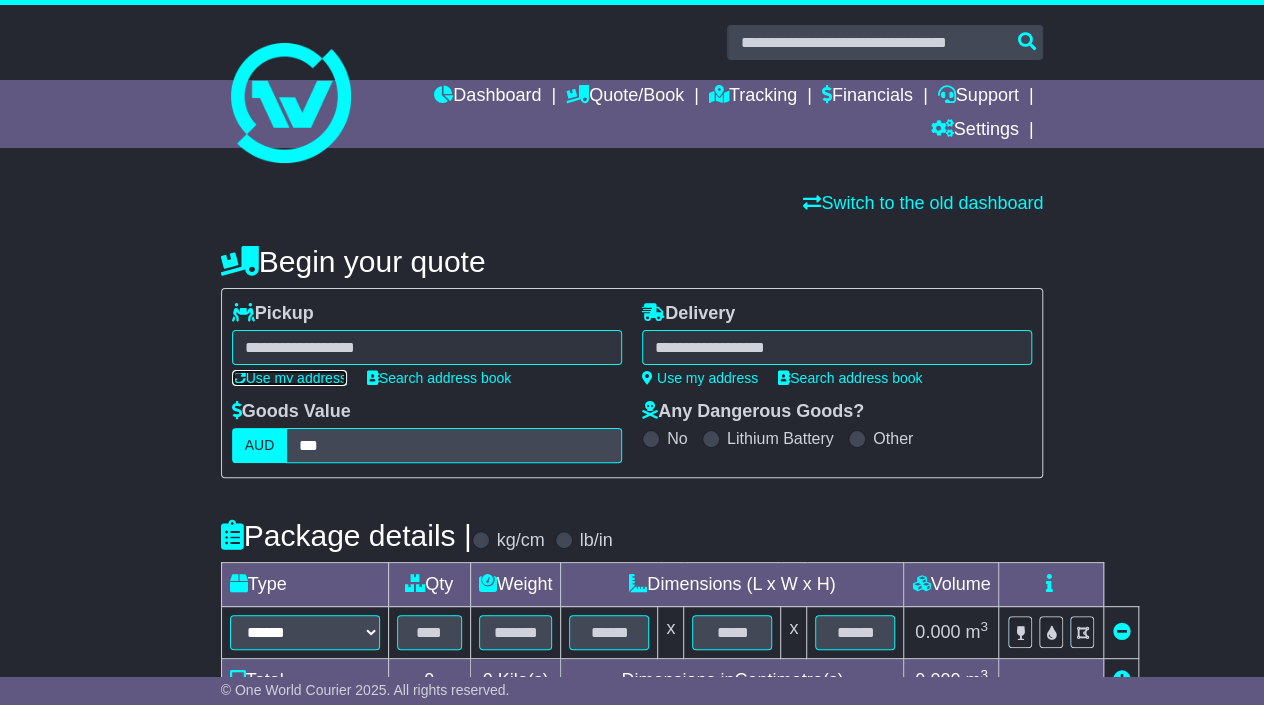 type on "**********" 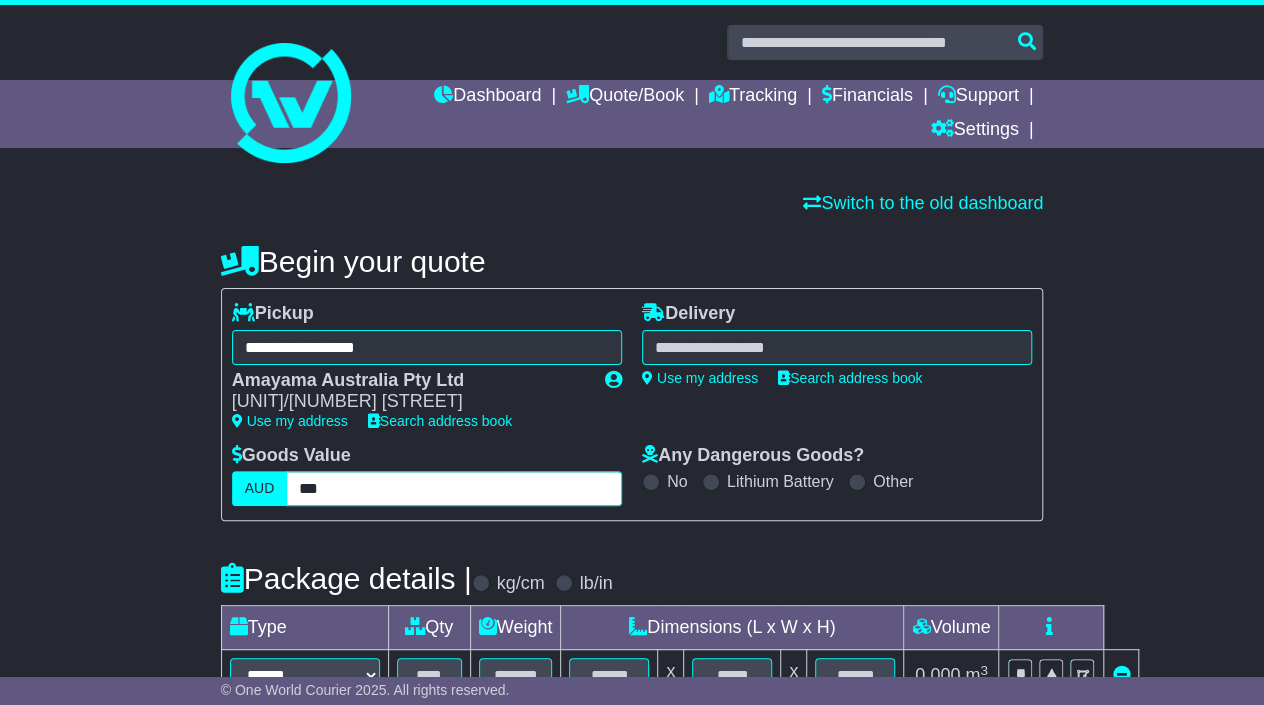 click on "***" at bounding box center [454, 488] 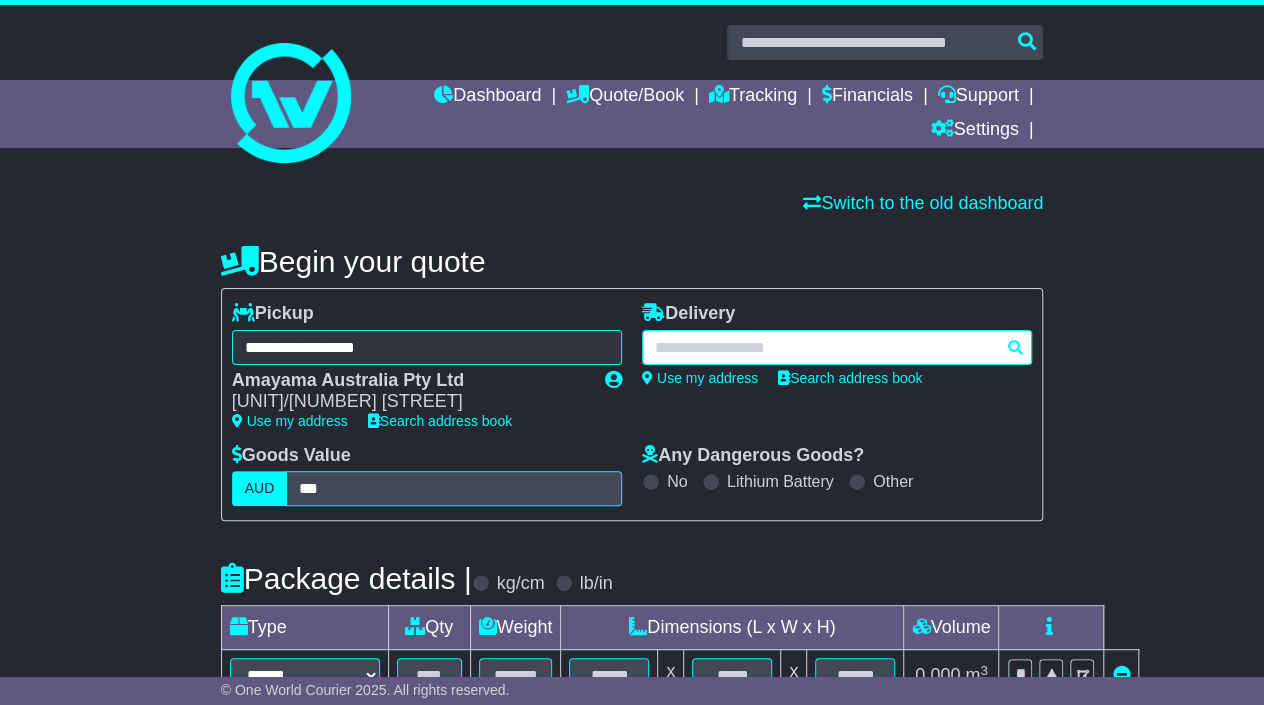 click at bounding box center (837, 347) 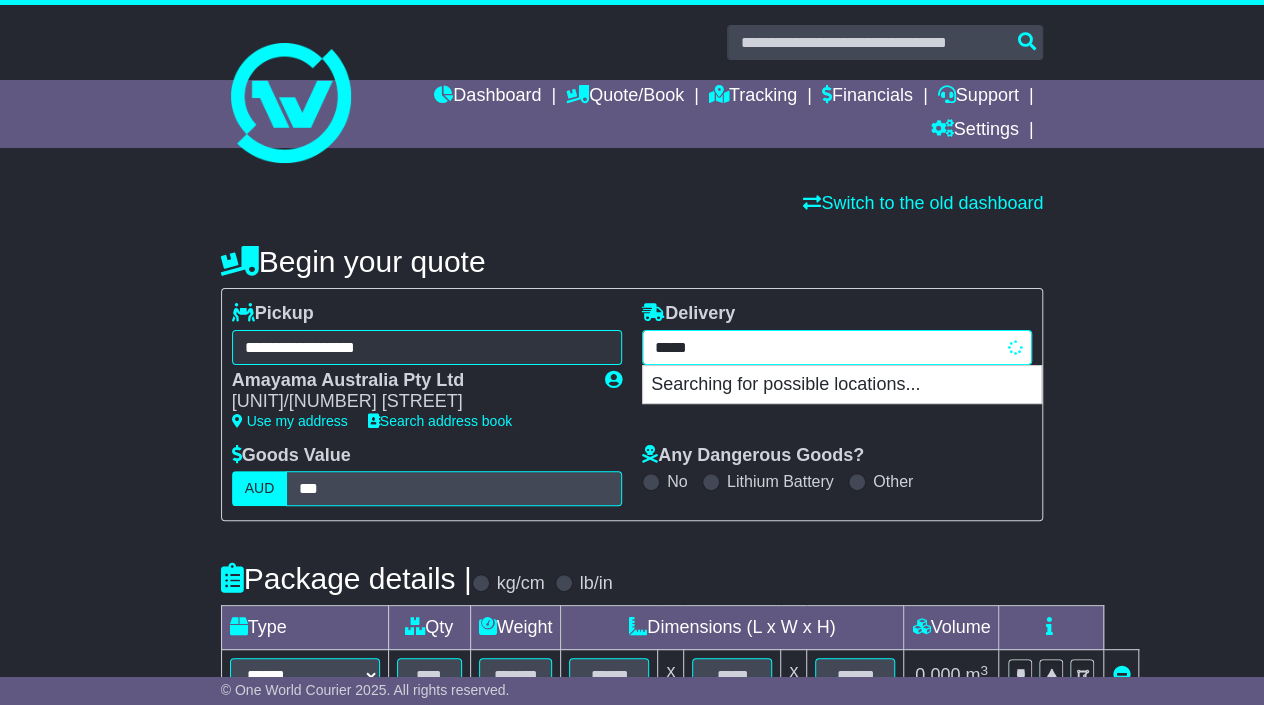 type on "******" 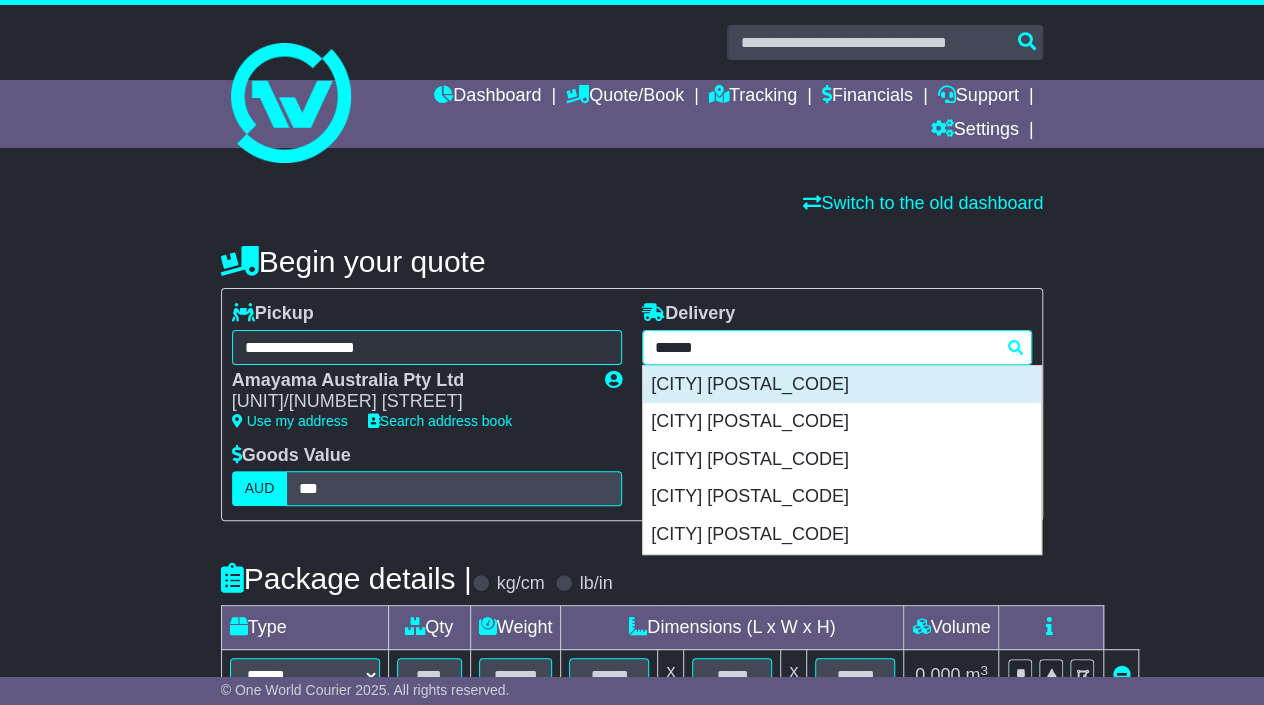 click on "[CITY] [POSTAL_CODE]" at bounding box center (842, 385) 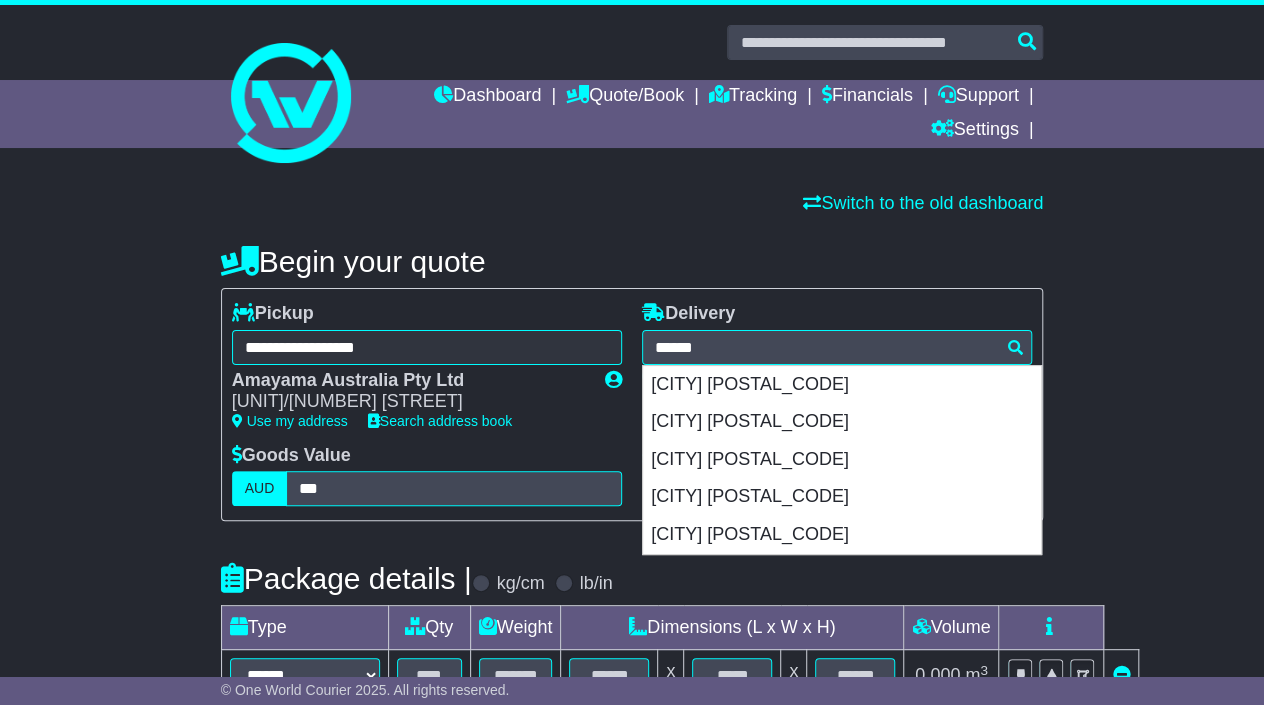 type on "**********" 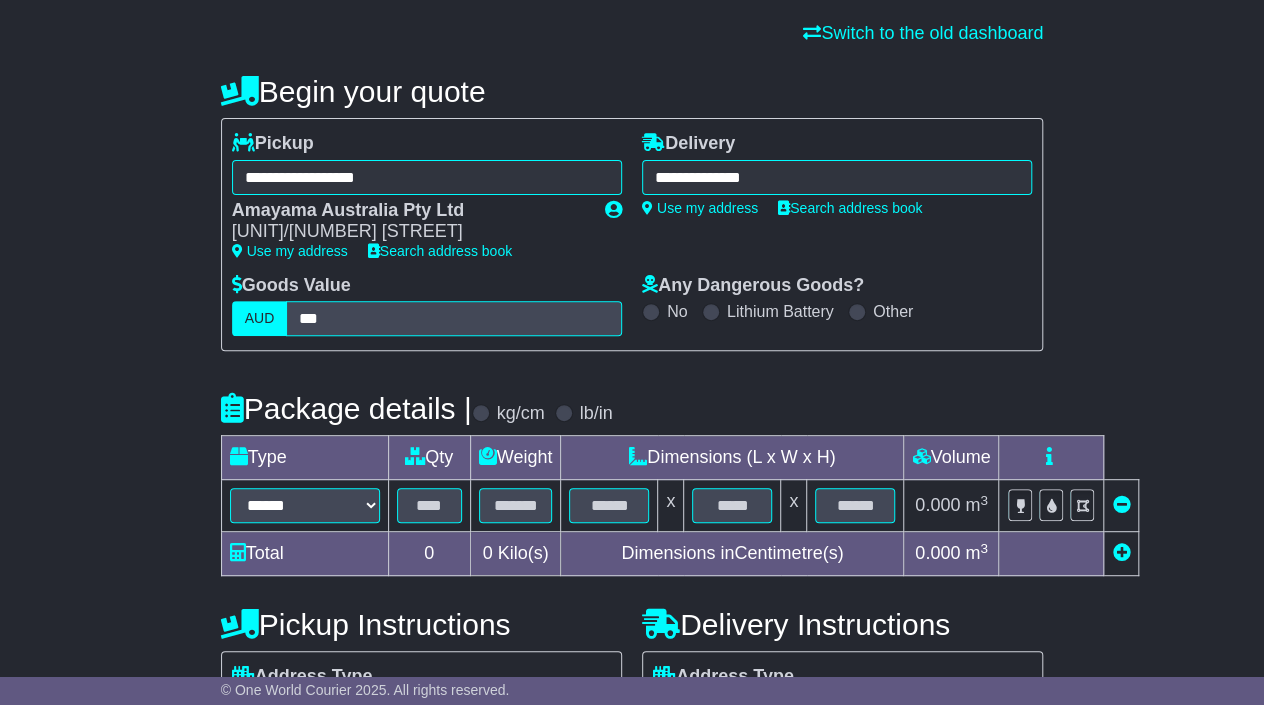 scroll, scrollTop: 181, scrollLeft: 0, axis: vertical 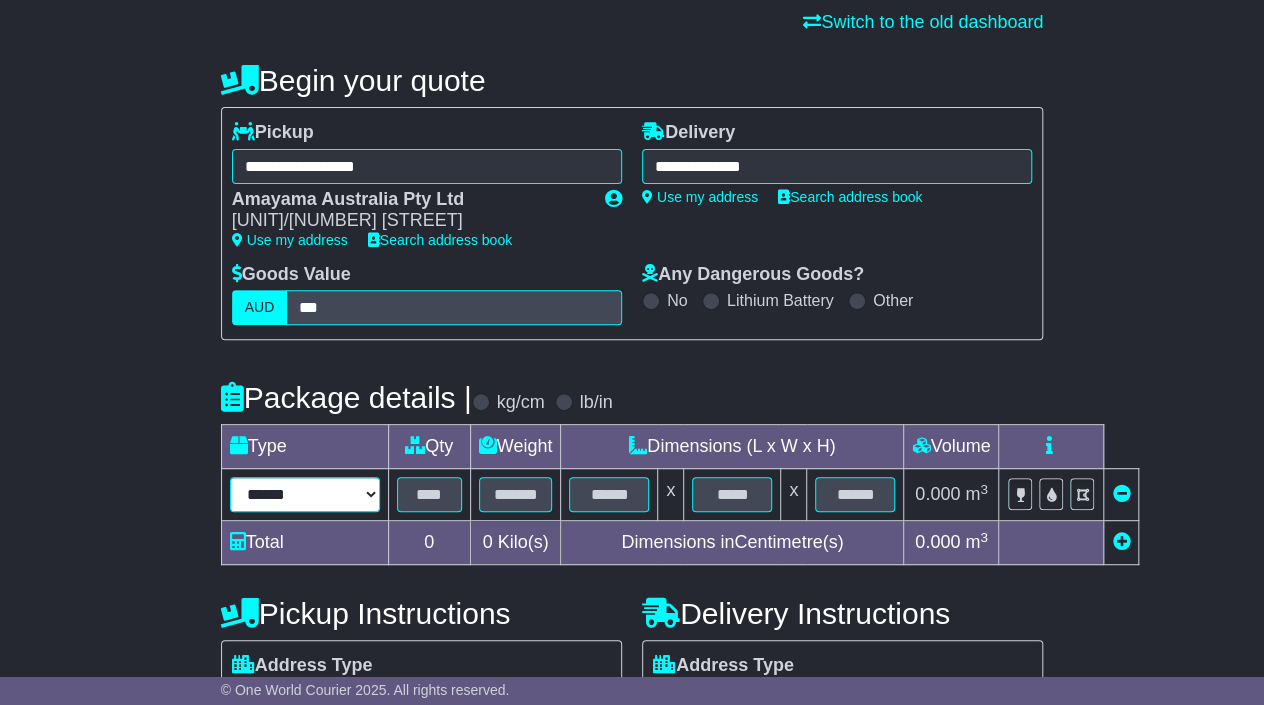 click on "****** ****** *** ******** ***** **** **** ****** *** *******" at bounding box center (305, 494) 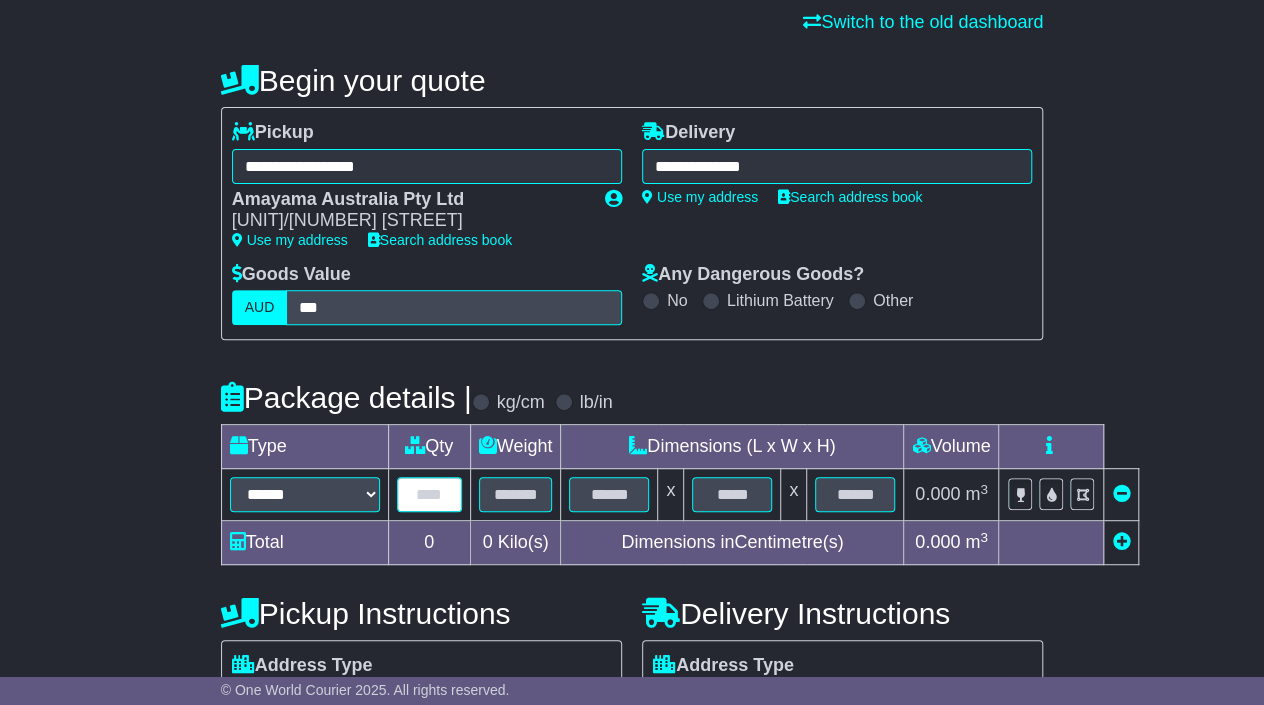 click at bounding box center [429, 494] 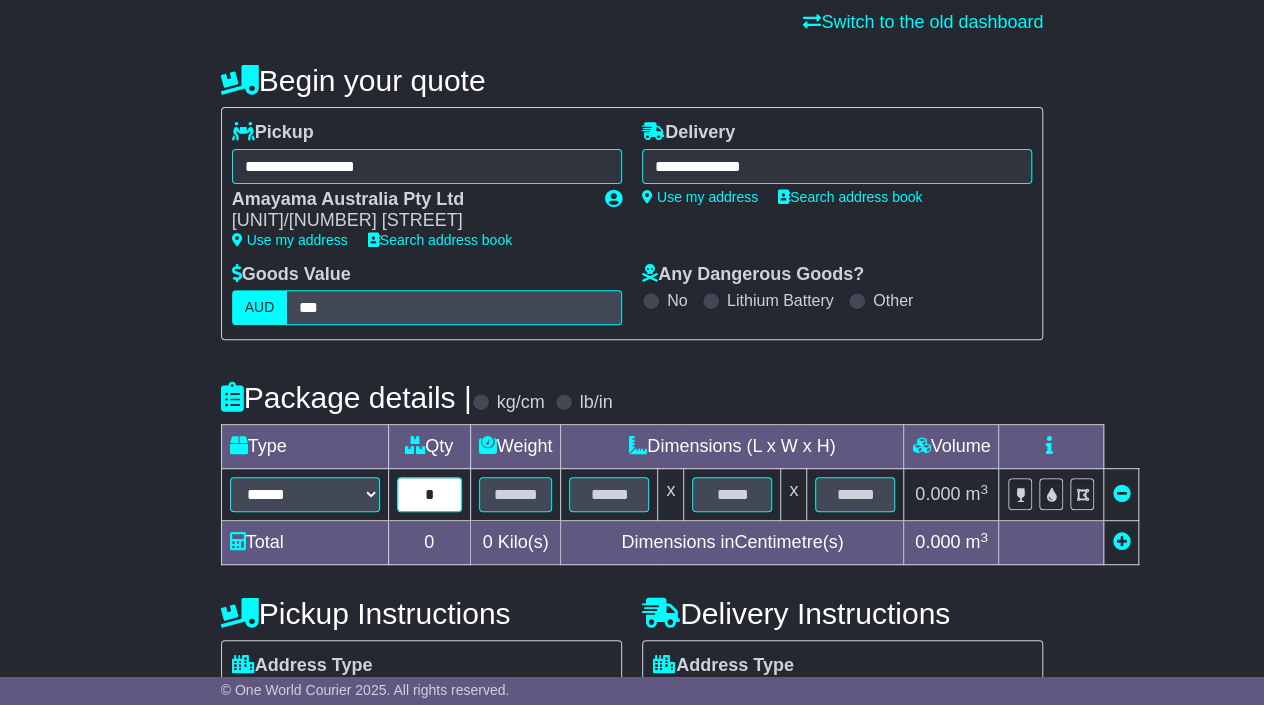 type on "*" 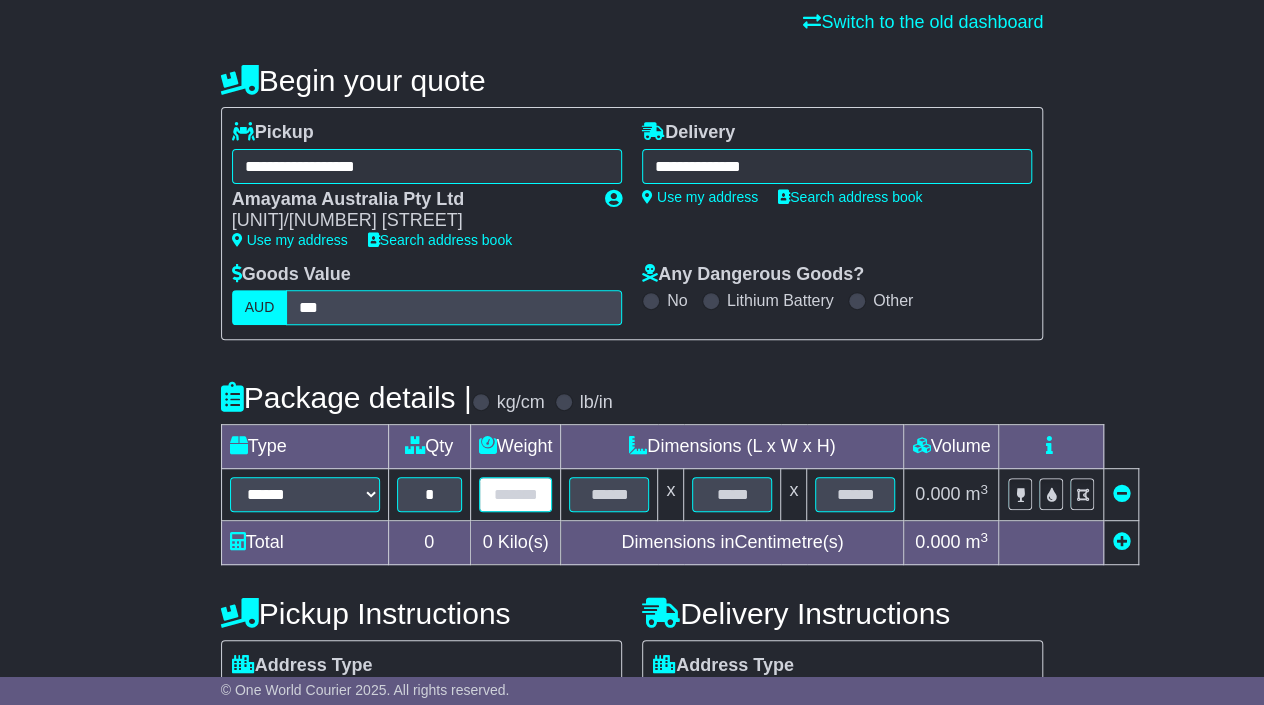click at bounding box center (516, 494) 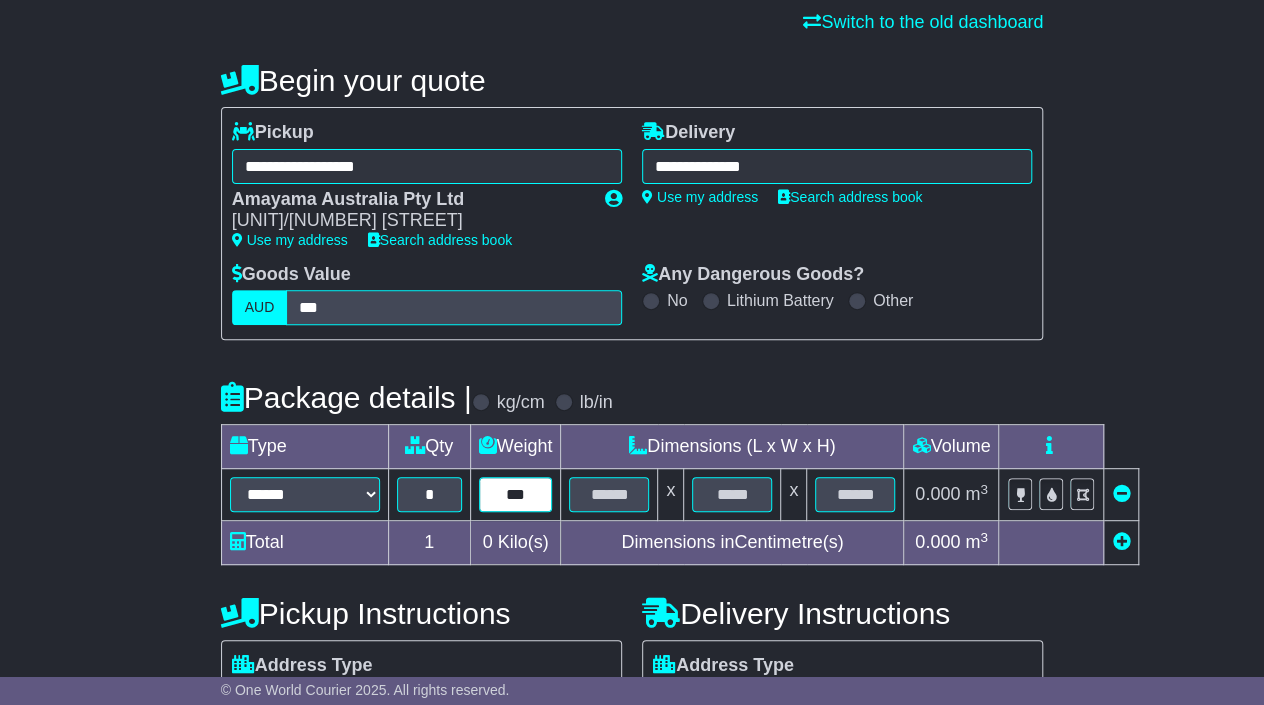 type on "***" 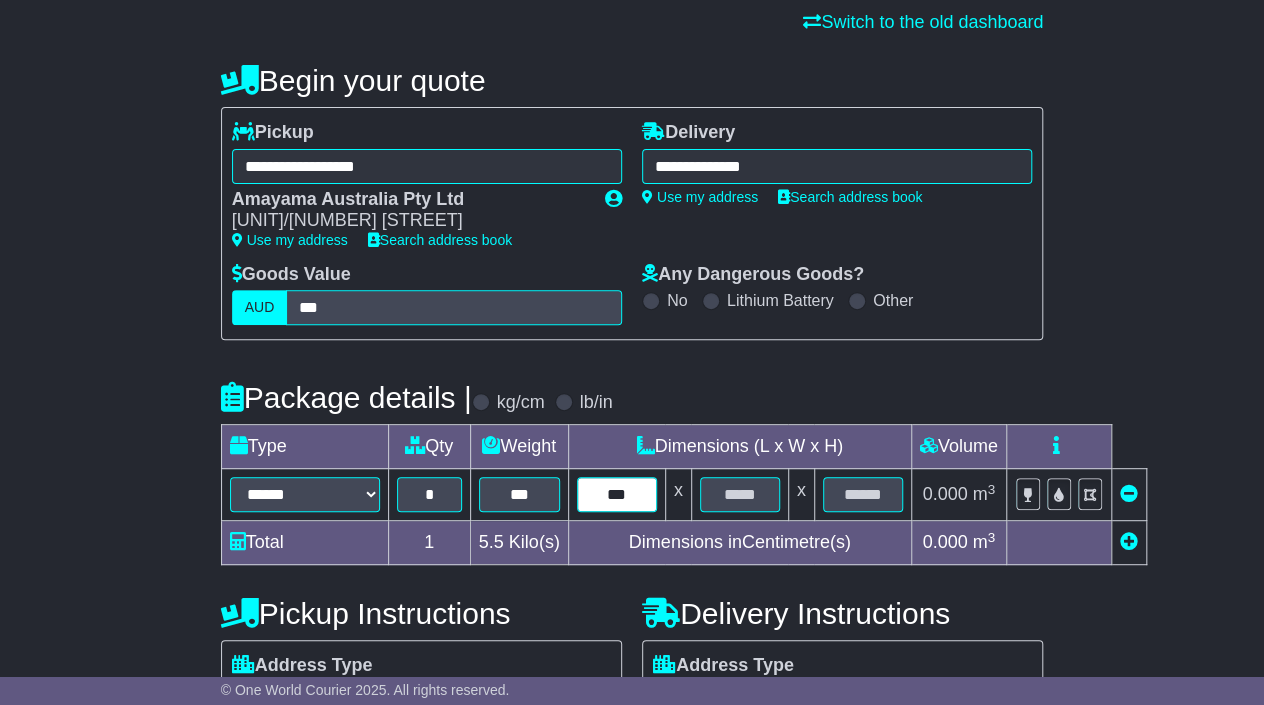 type on "***" 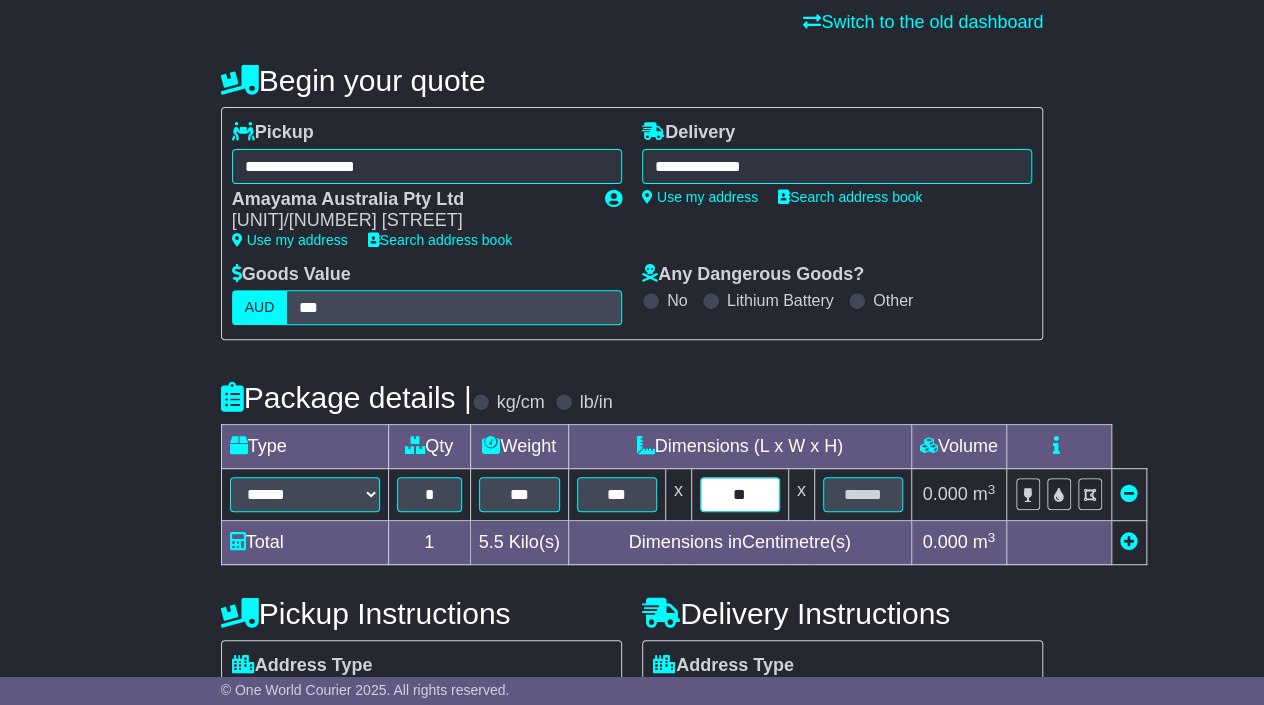 type on "**" 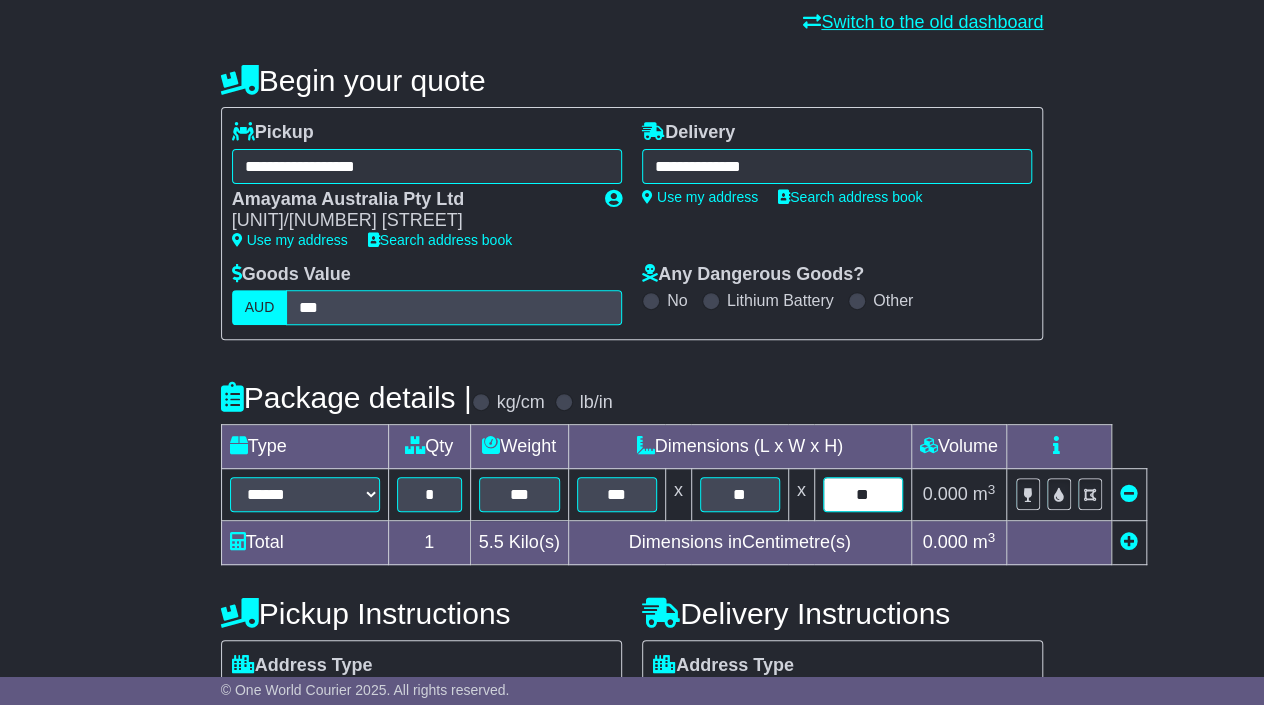 type on "**" 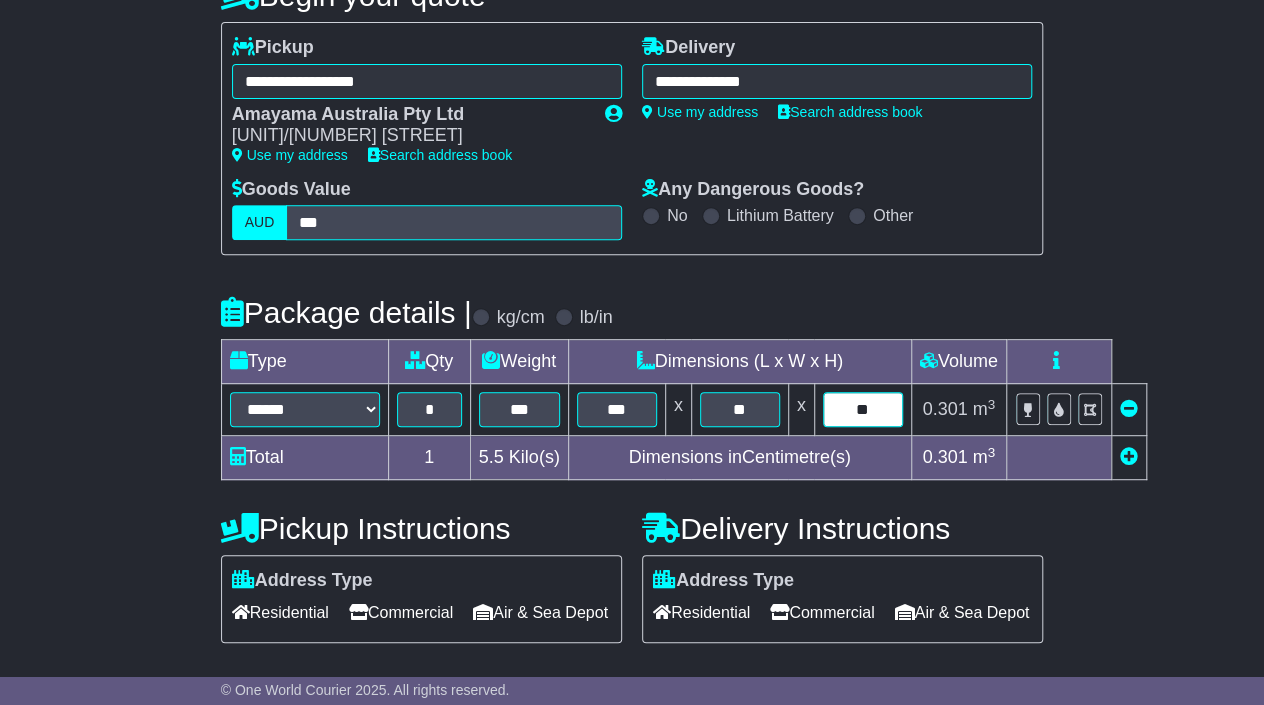 scroll, scrollTop: 272, scrollLeft: 0, axis: vertical 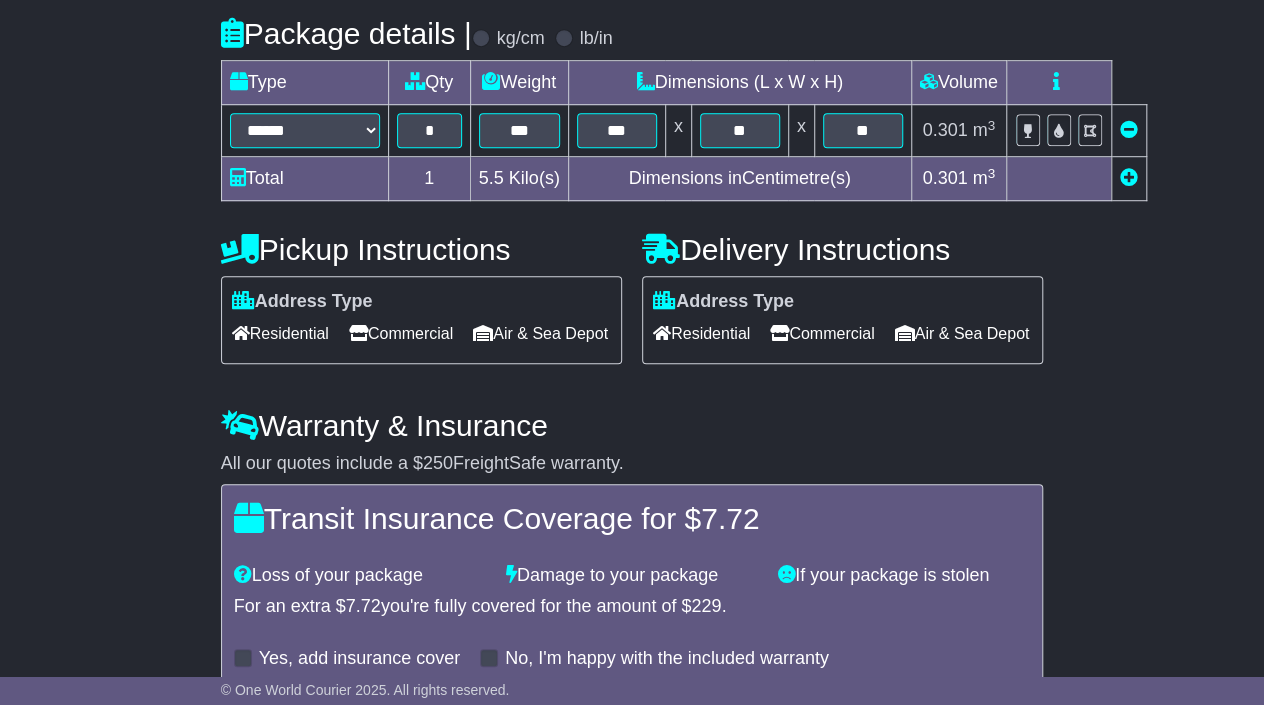 click on "Residential" at bounding box center [701, 333] 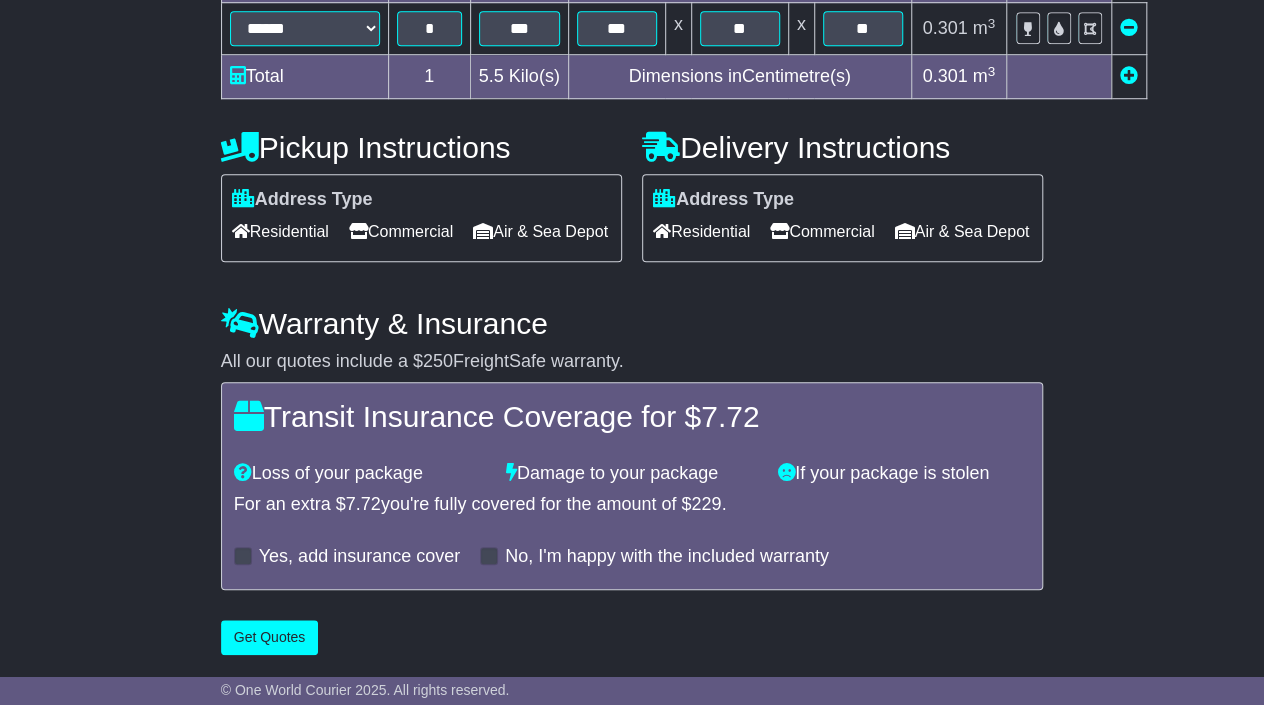 scroll, scrollTop: 678, scrollLeft: 0, axis: vertical 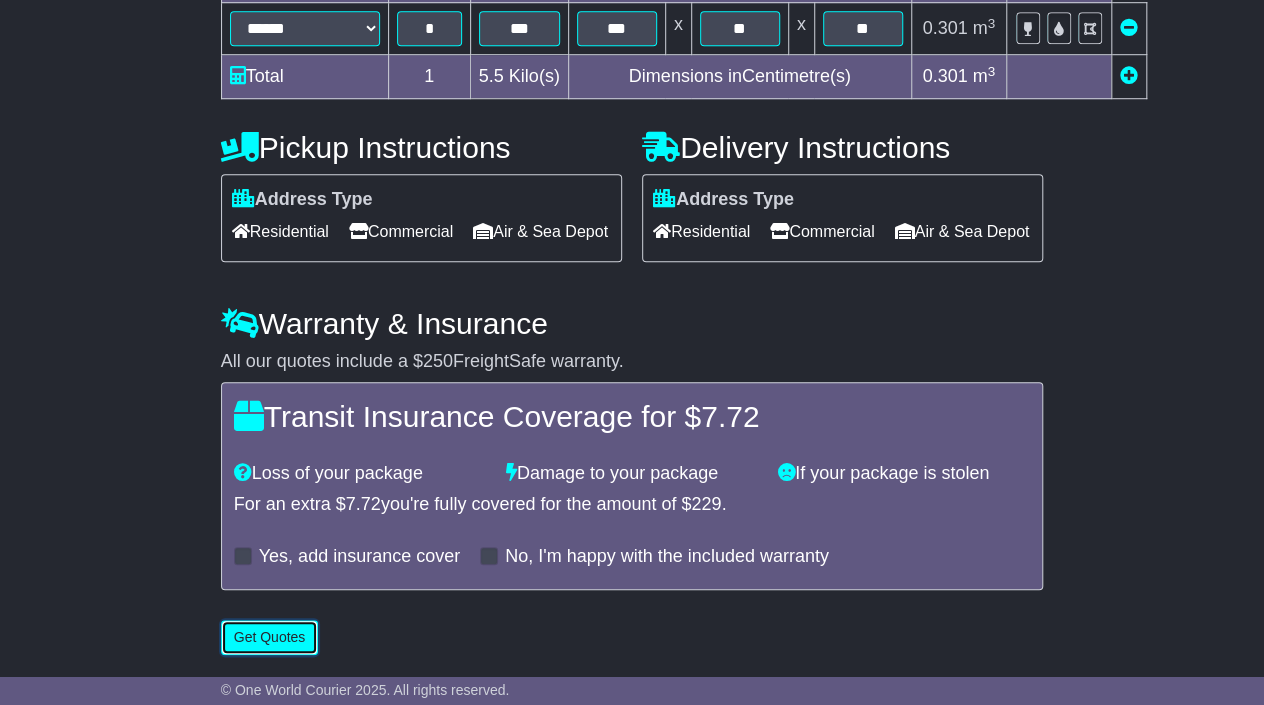 click on "Get Quotes" at bounding box center (270, 637) 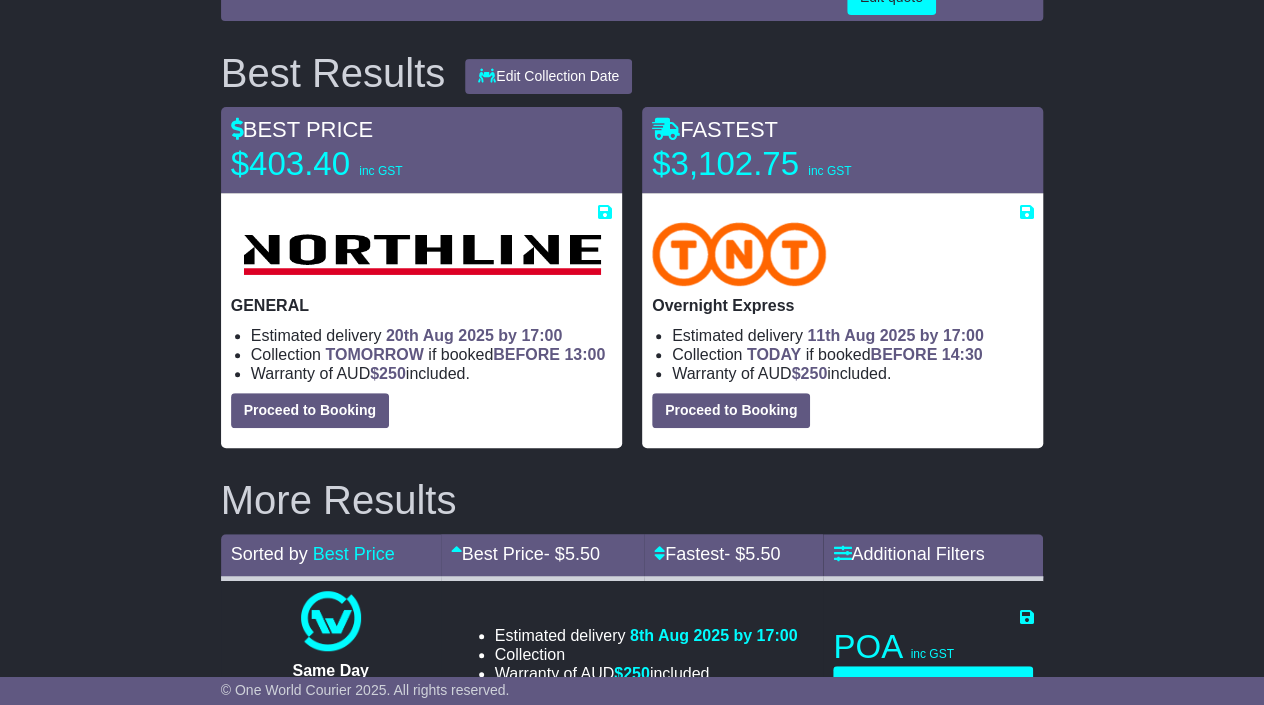scroll, scrollTop: 0, scrollLeft: 0, axis: both 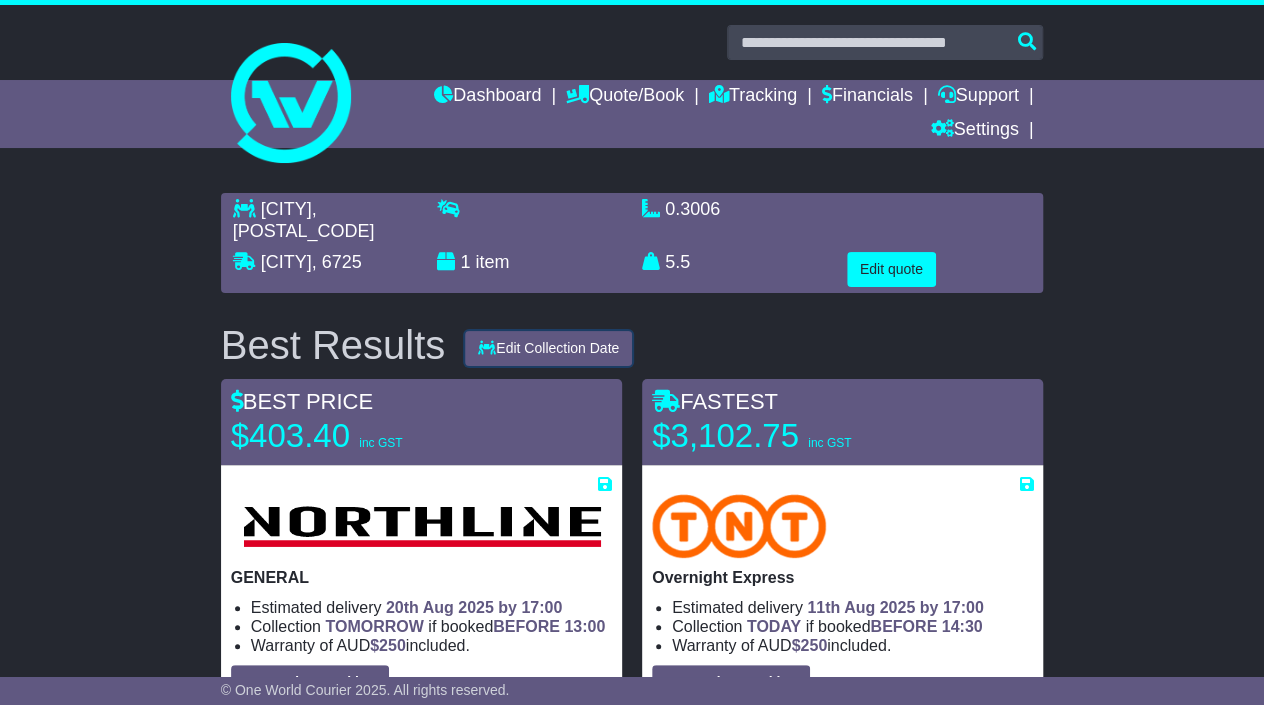 click on "Edit Collection Date" at bounding box center [548, 348] 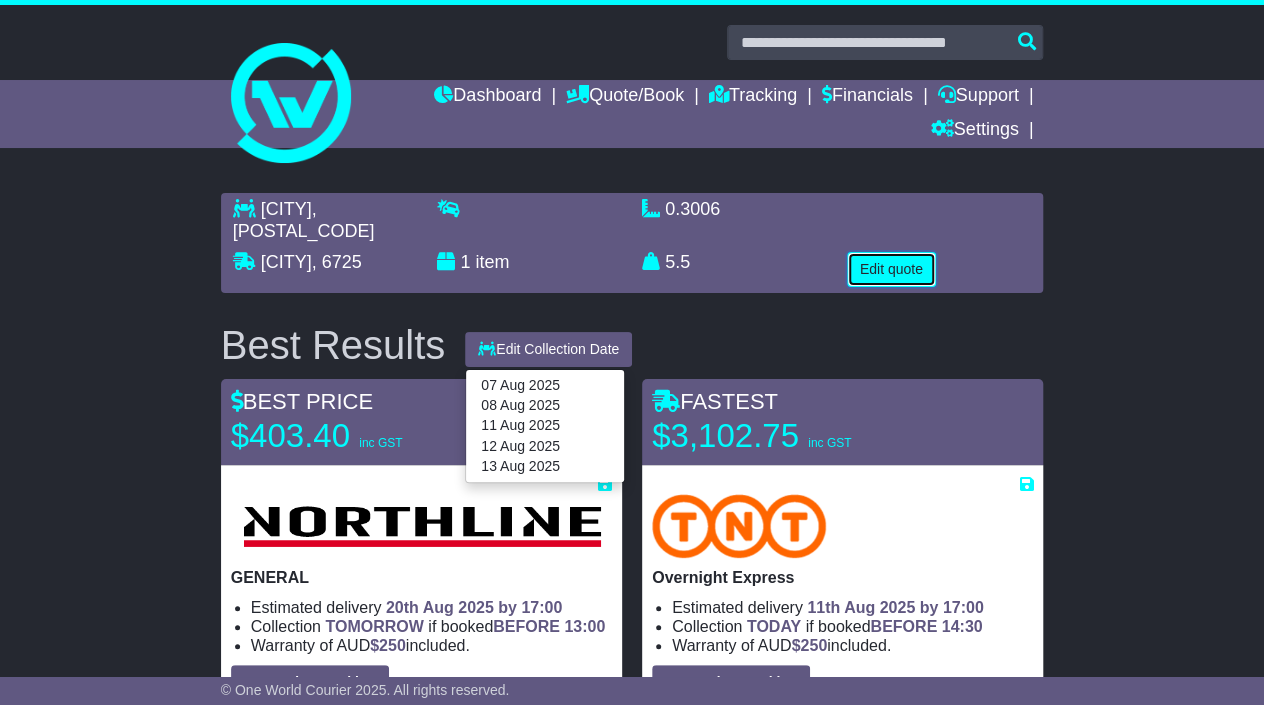 click on "Edit quote" at bounding box center [891, 269] 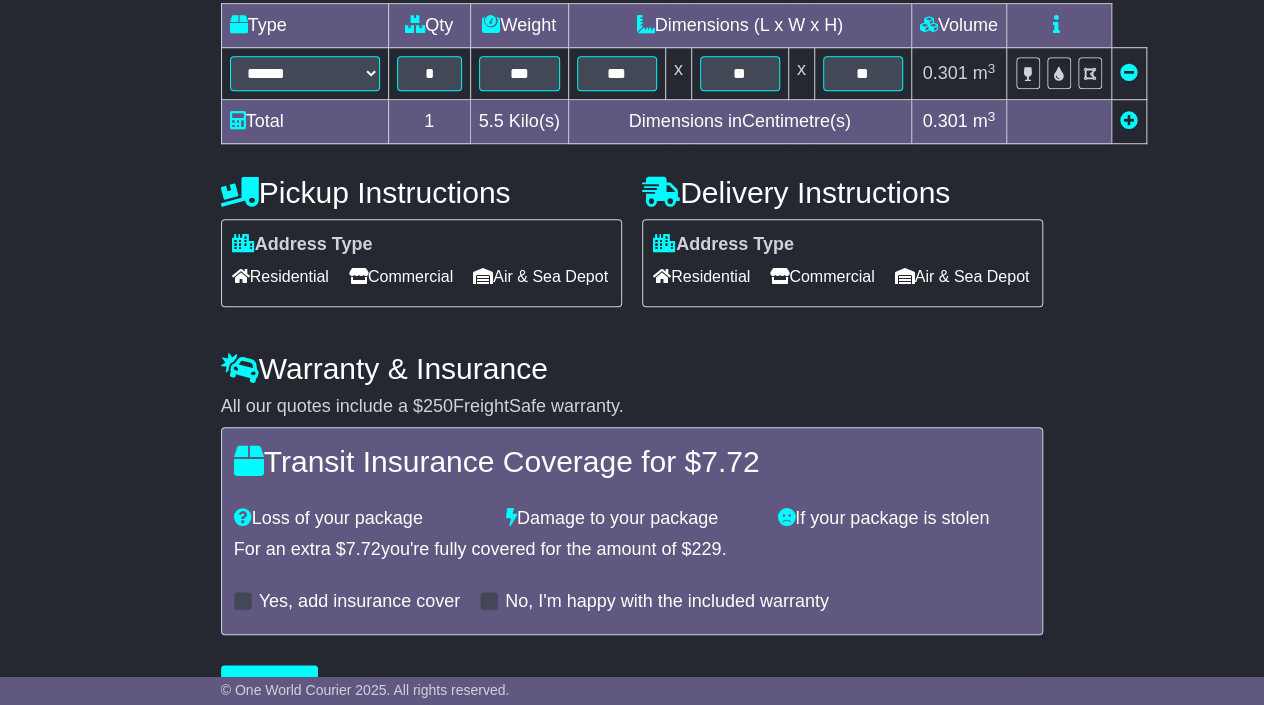 scroll, scrollTop: 496, scrollLeft: 0, axis: vertical 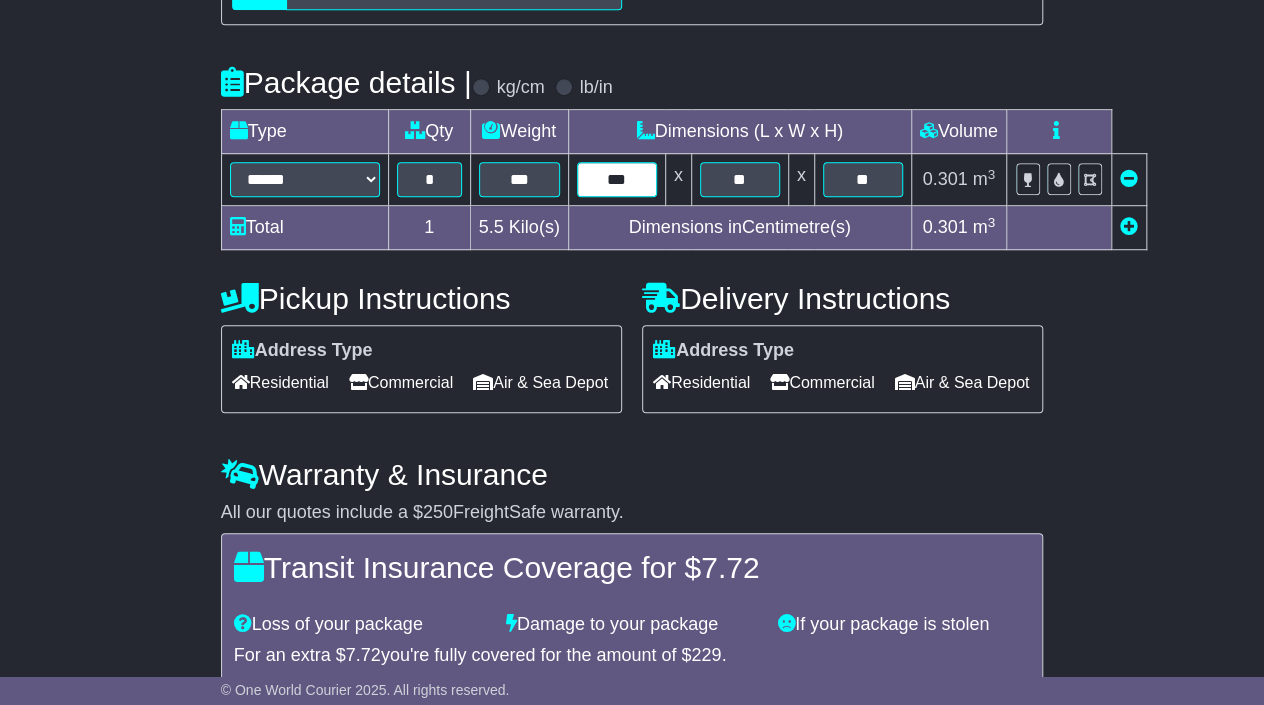 click on "***" at bounding box center (617, 179) 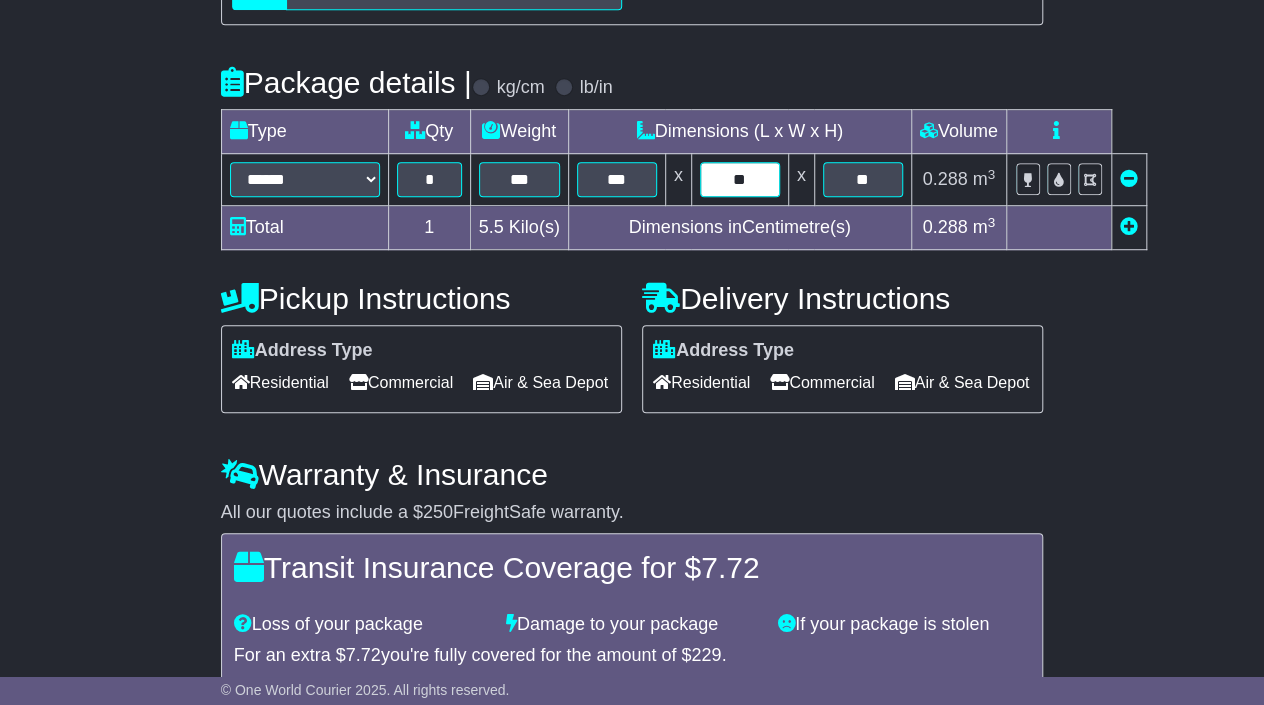 type on "**" 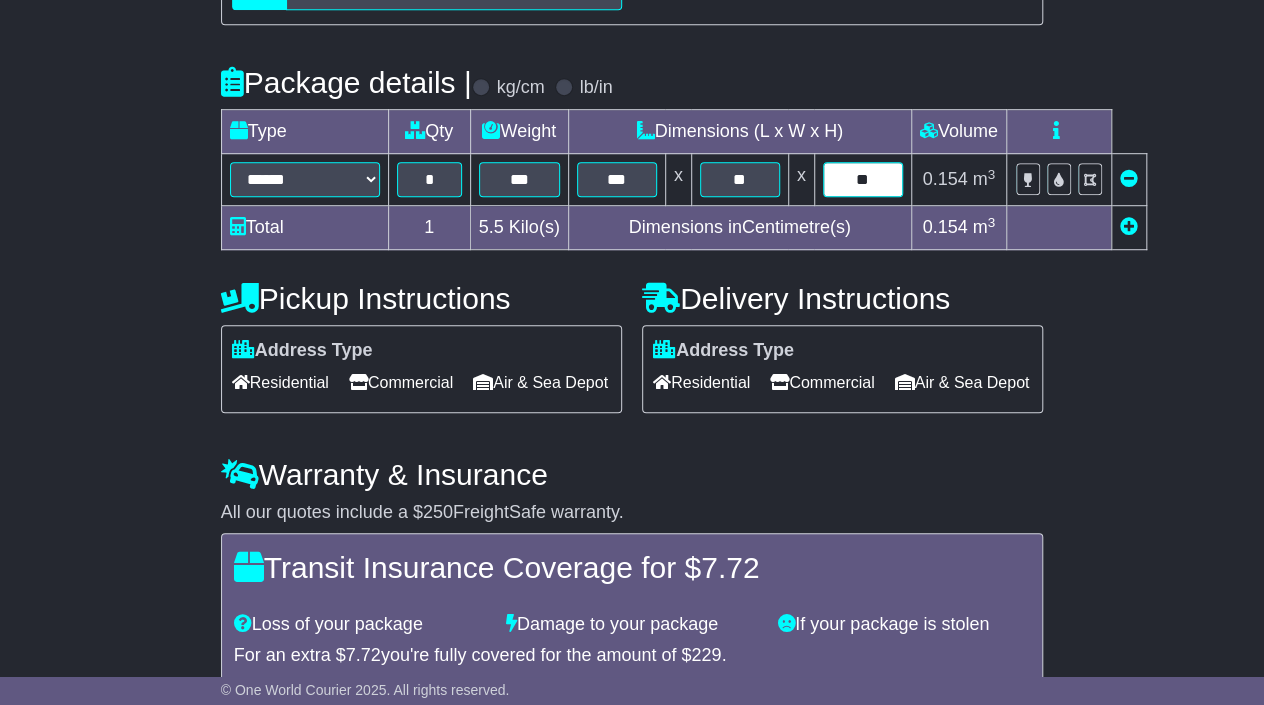 type on "**" 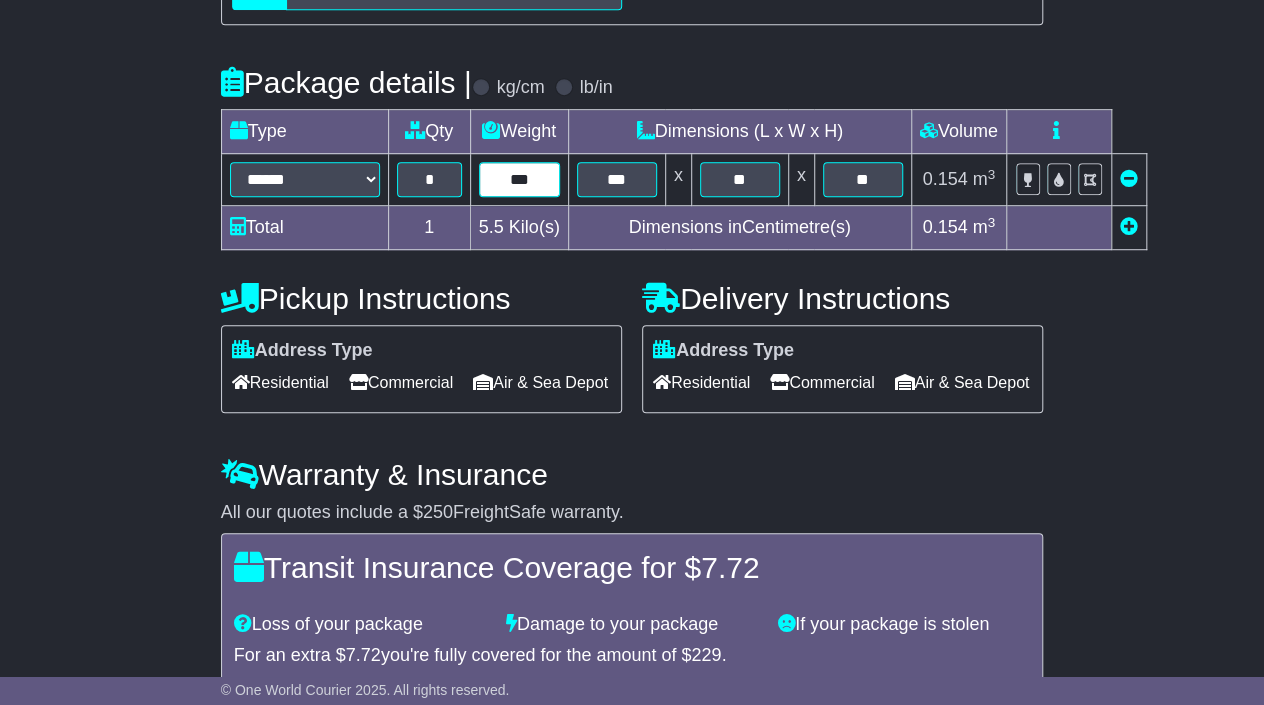 click on "***" at bounding box center [519, 179] 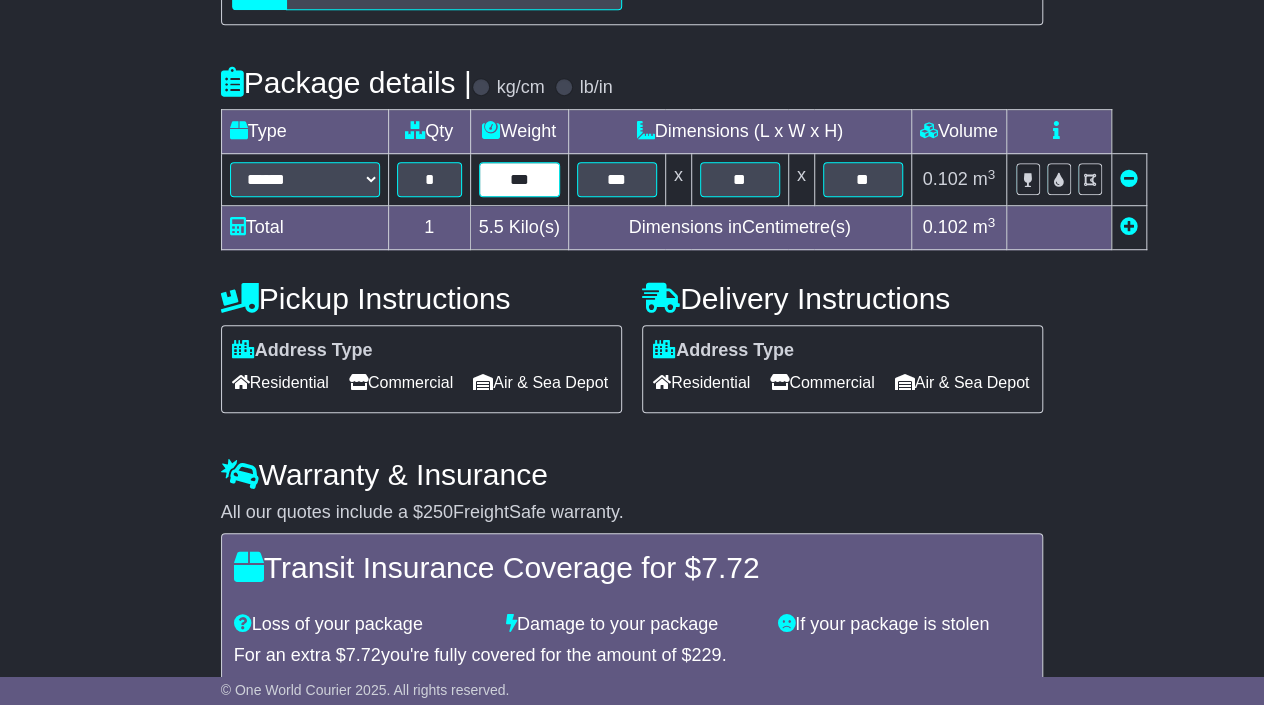 click on "***" at bounding box center (519, 179) 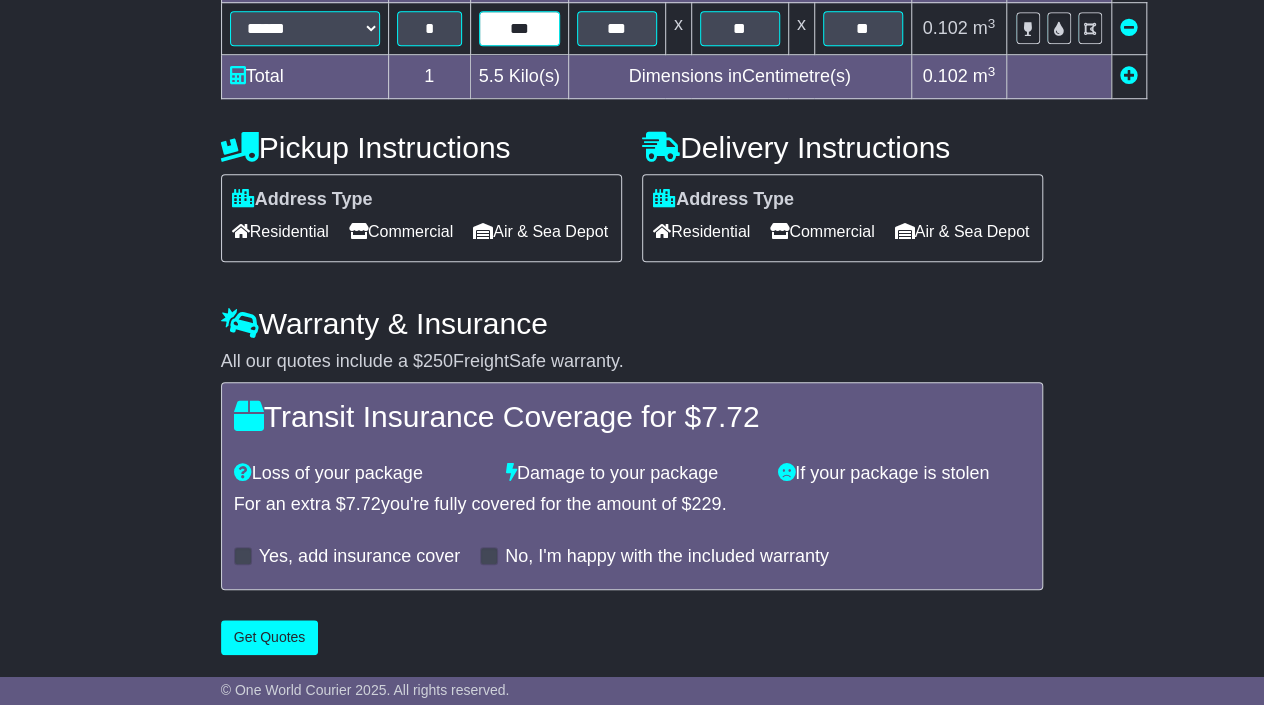 type on "***" 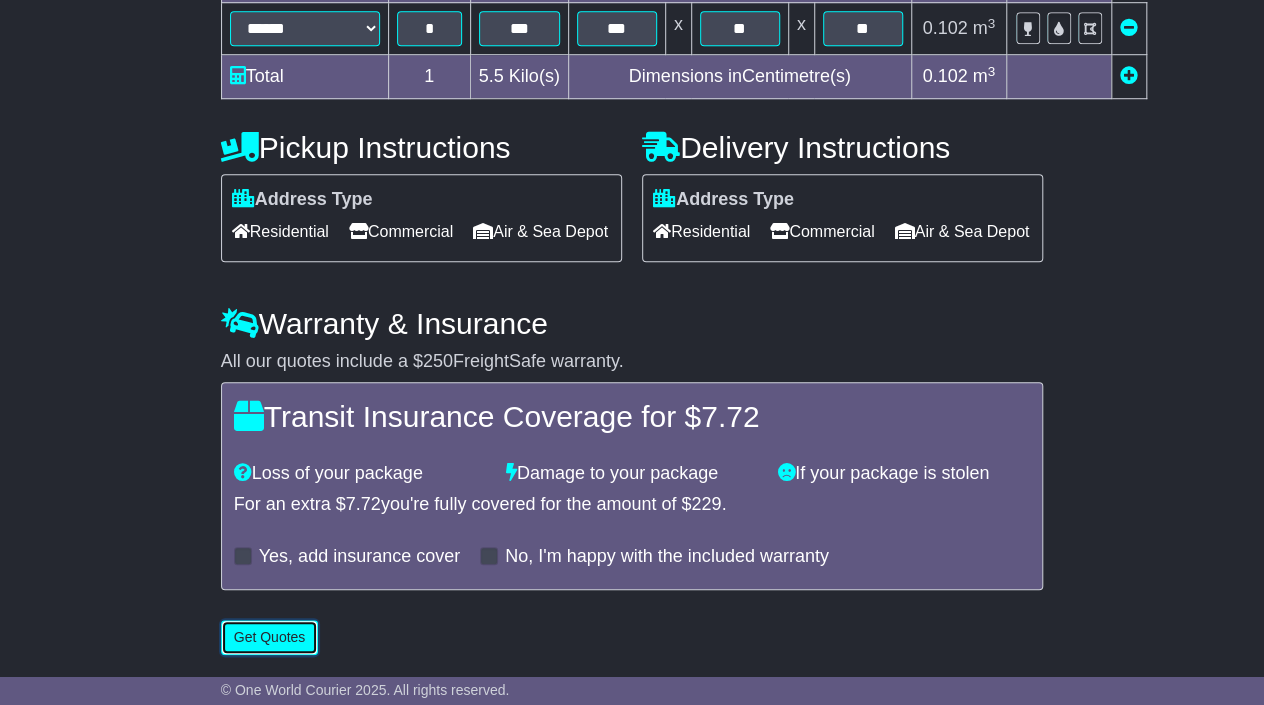 click on "Get Quotes" at bounding box center [270, 637] 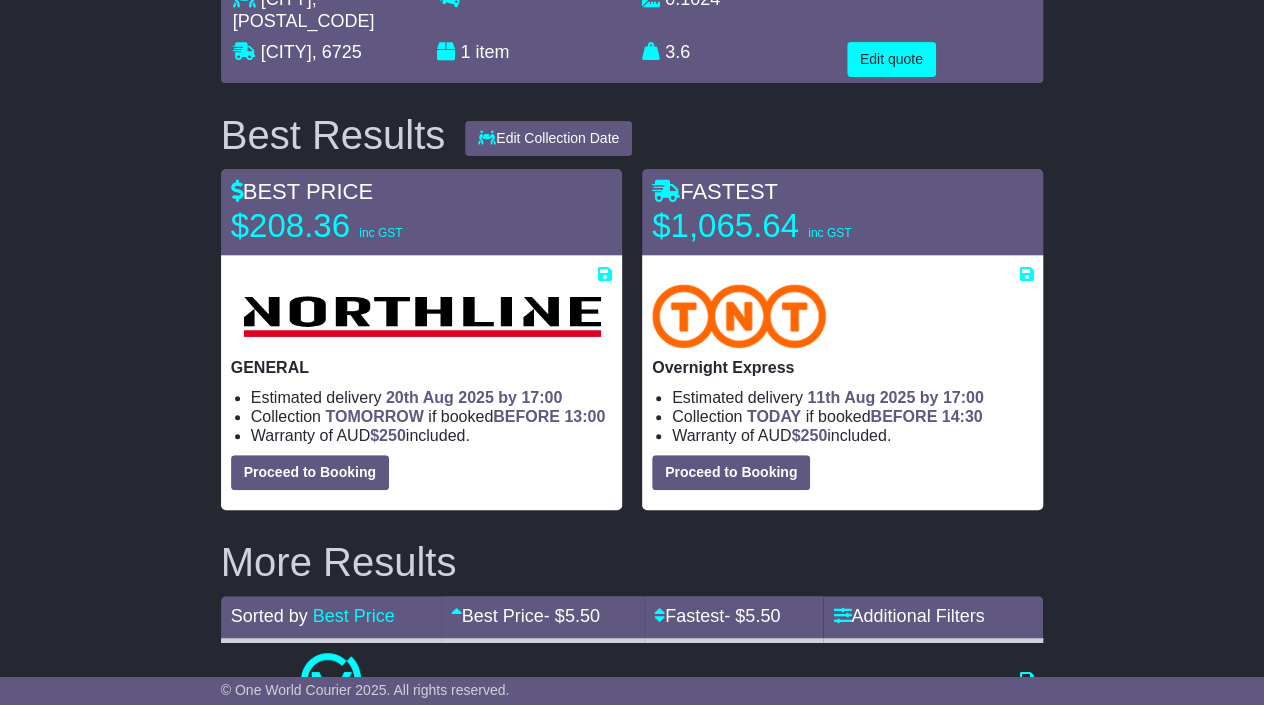 scroll, scrollTop: 363, scrollLeft: 0, axis: vertical 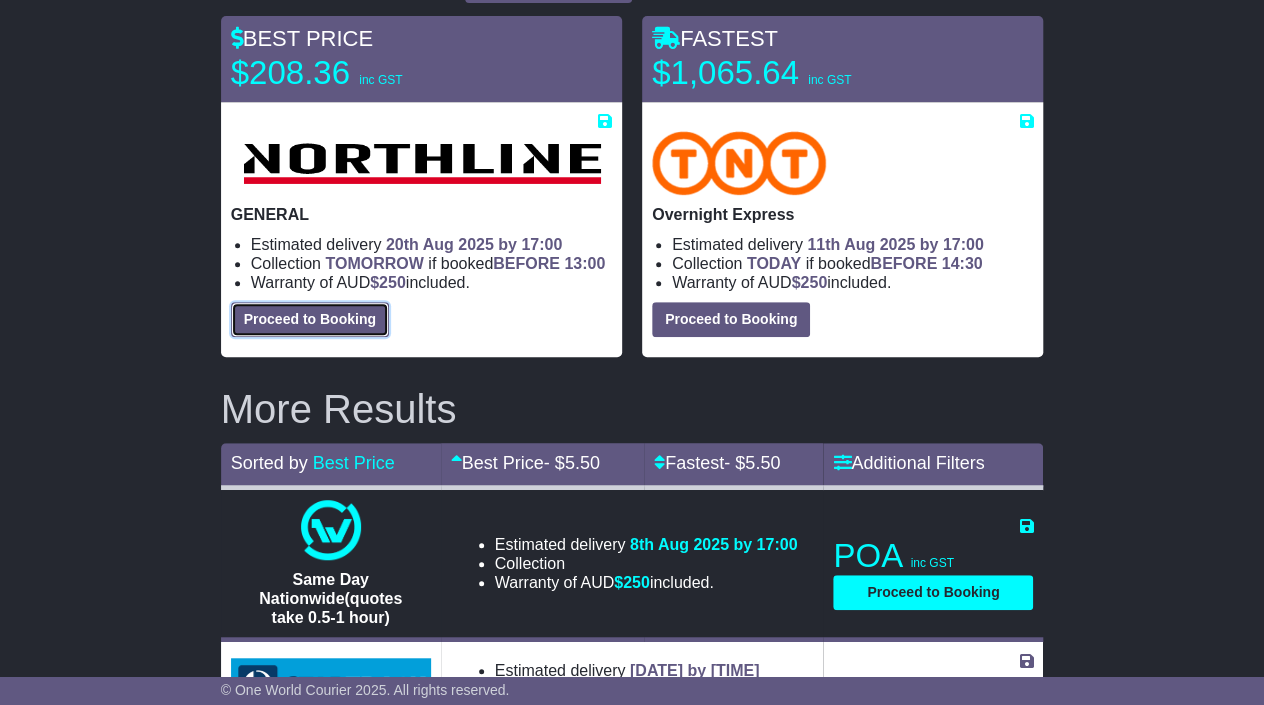 click on "Proceed to Booking" at bounding box center (310, 319) 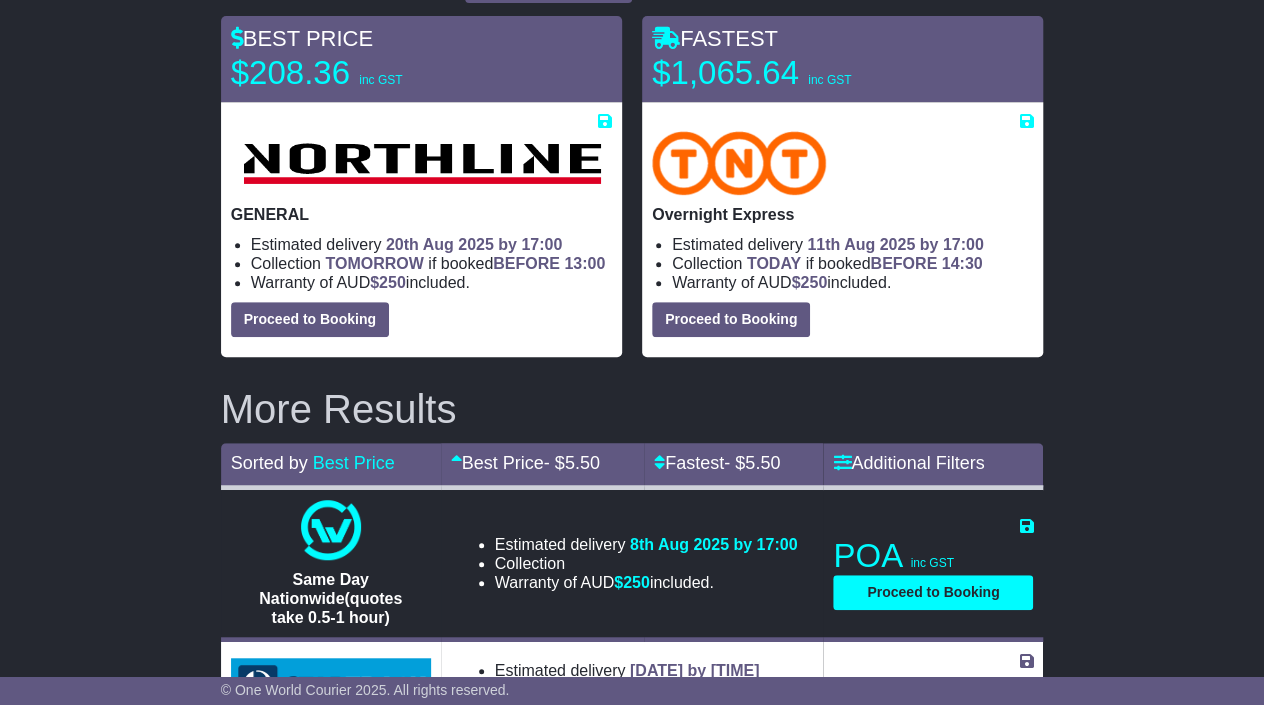 select on "**********" 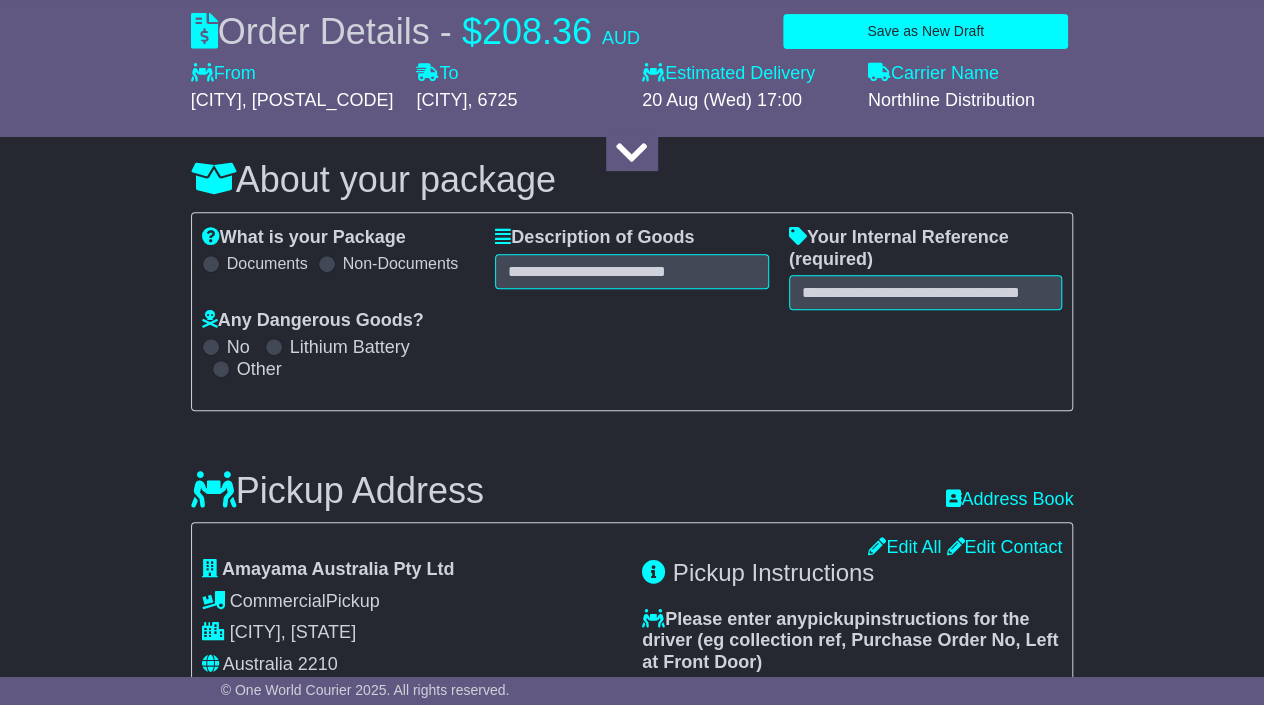 scroll, scrollTop: 181, scrollLeft: 0, axis: vertical 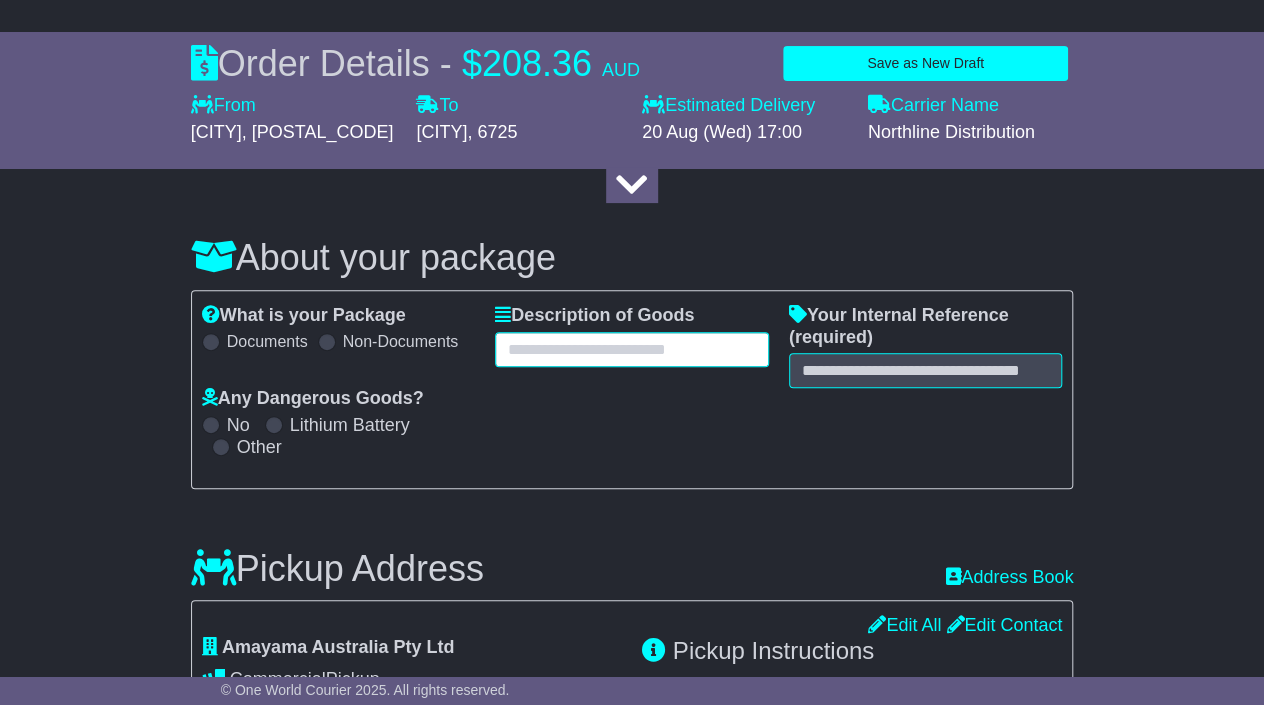 click at bounding box center (632, 349) 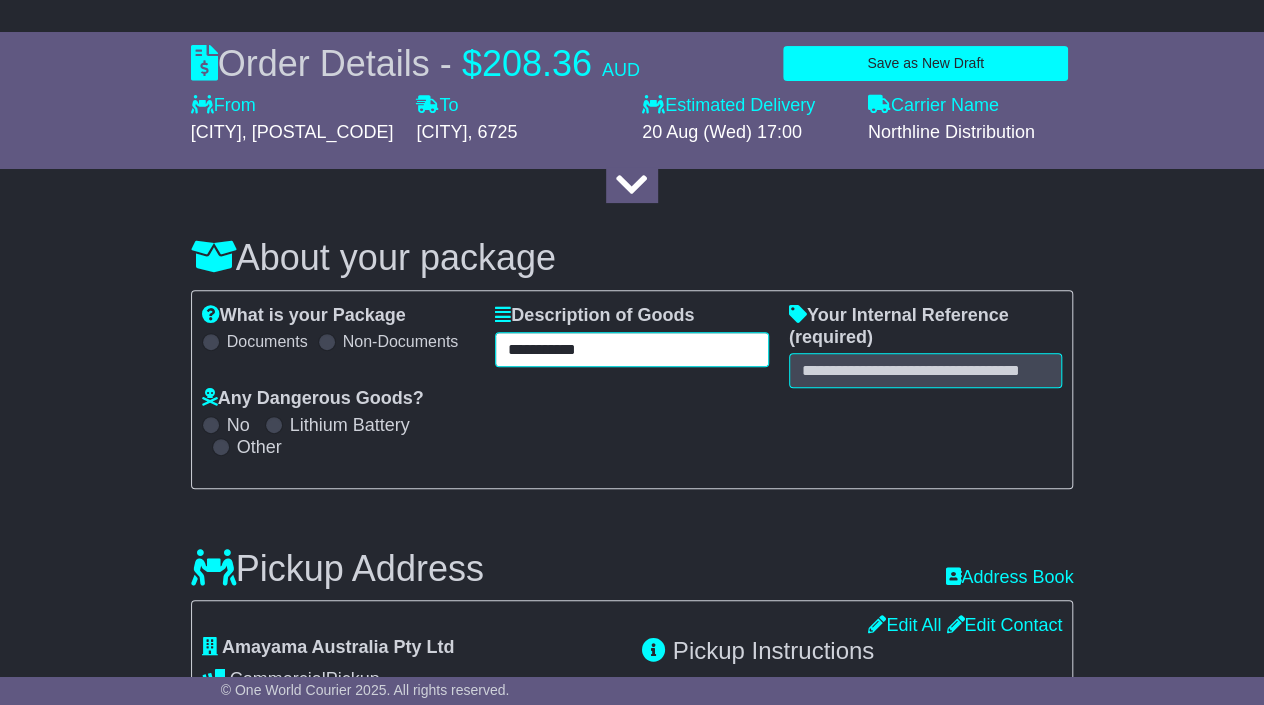 type on "**********" 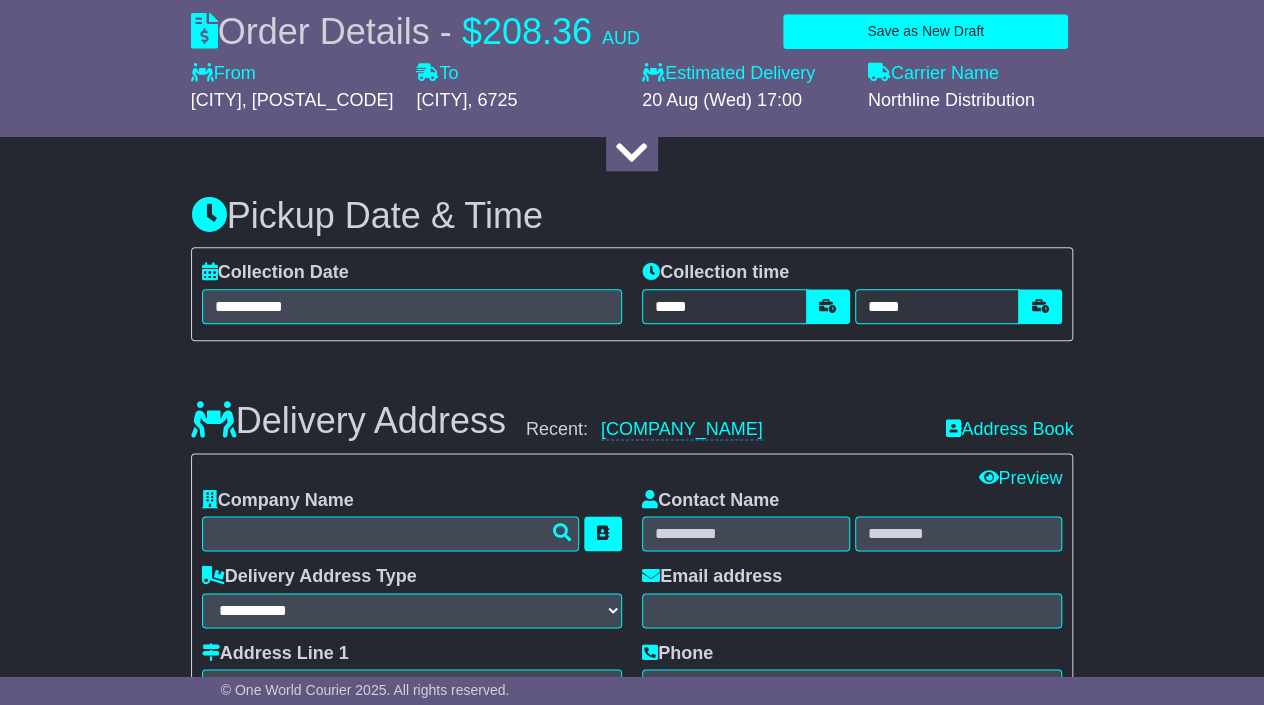 scroll, scrollTop: 1000, scrollLeft: 0, axis: vertical 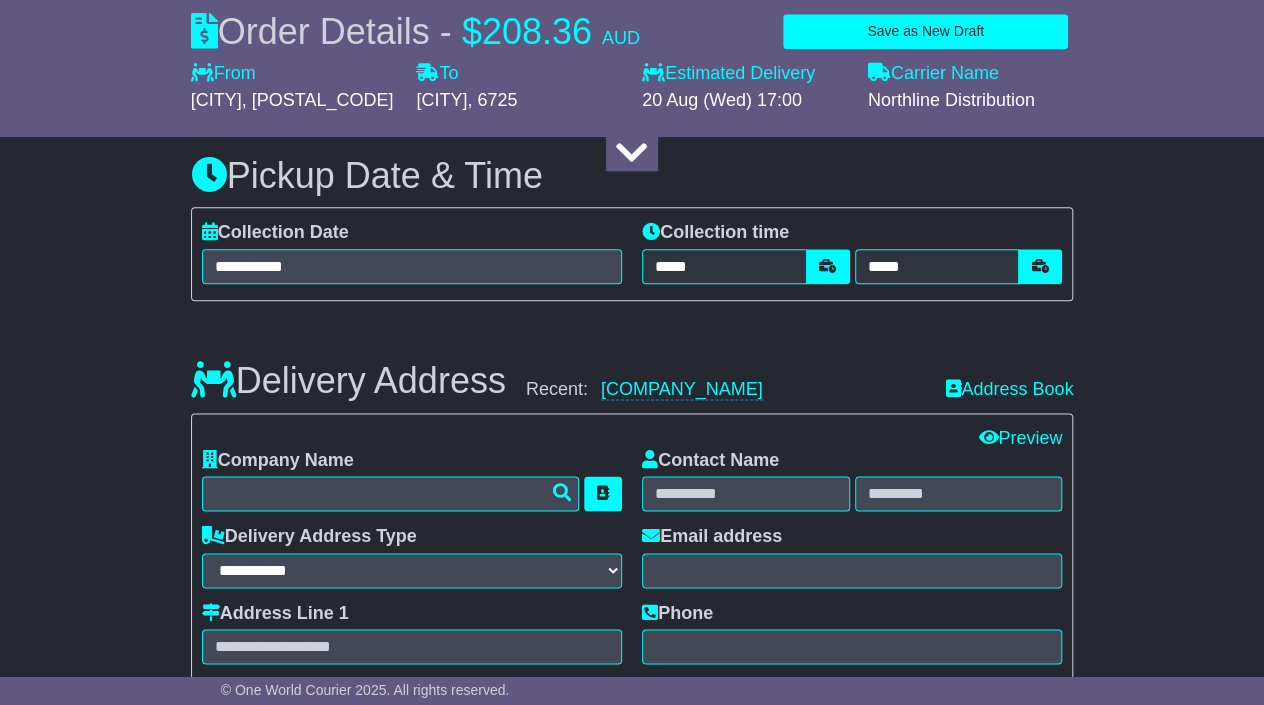 type on "********" 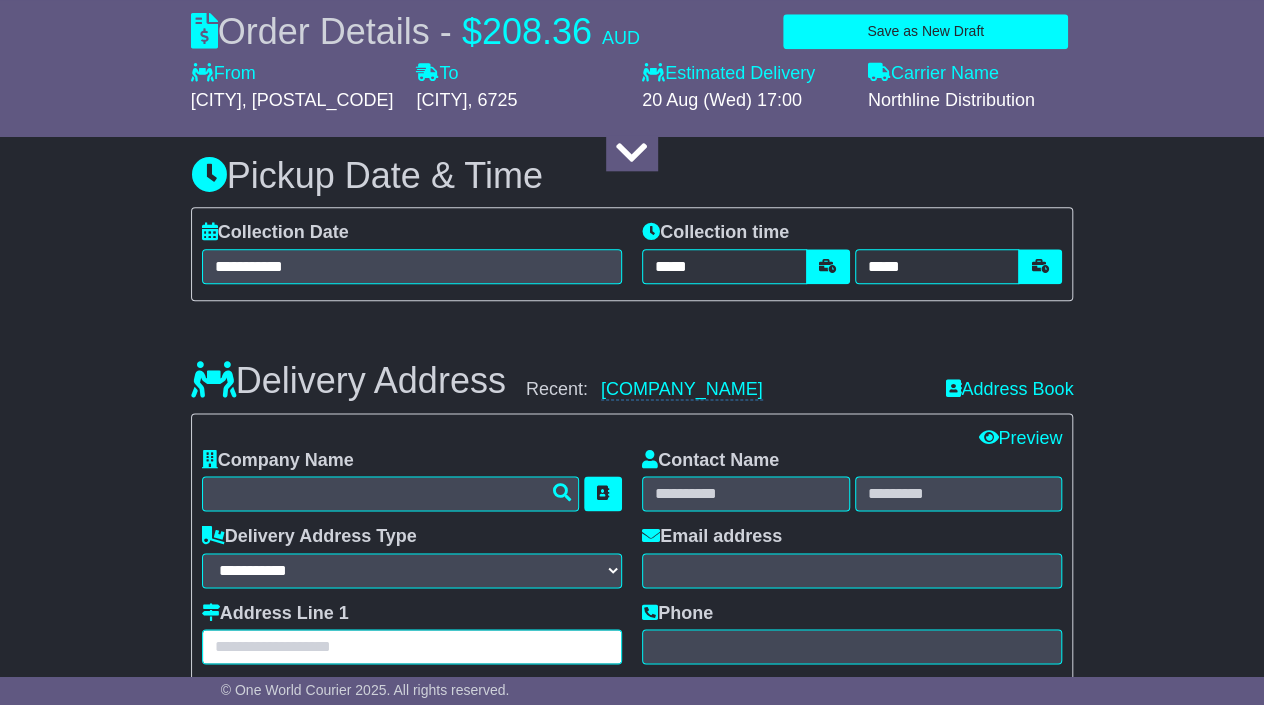 click at bounding box center [412, 646] 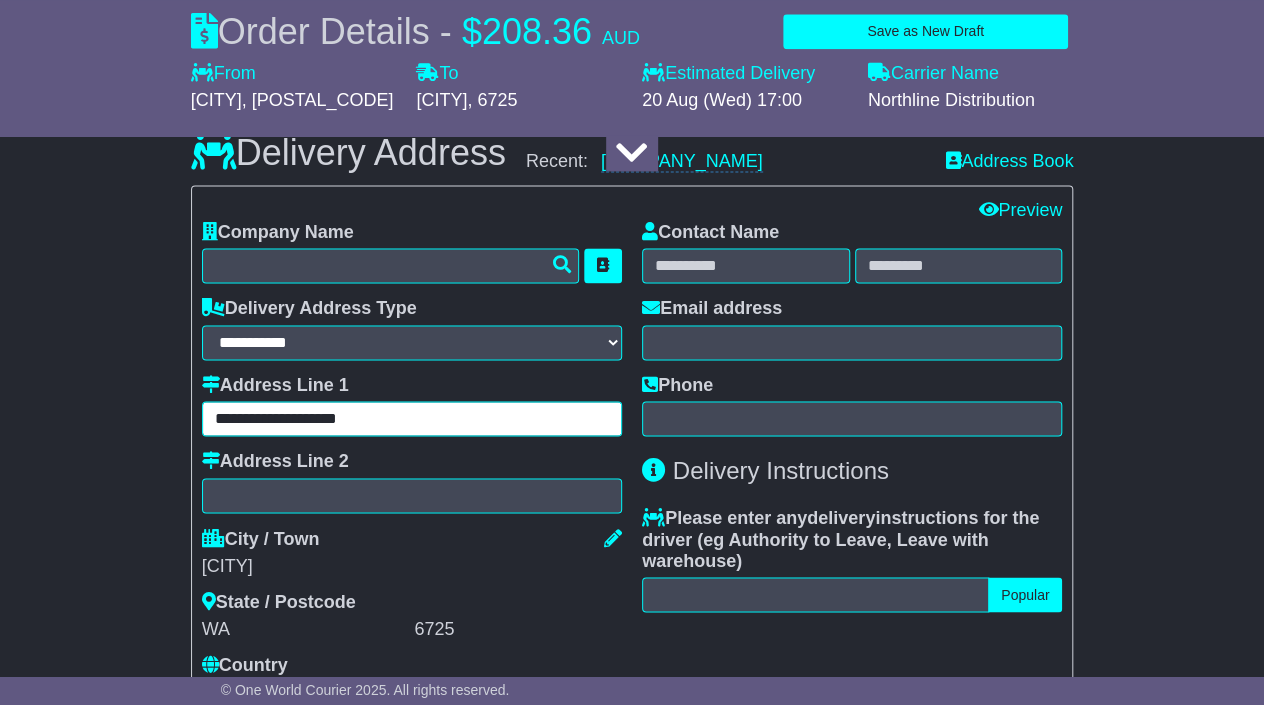 scroll, scrollTop: 1272, scrollLeft: 0, axis: vertical 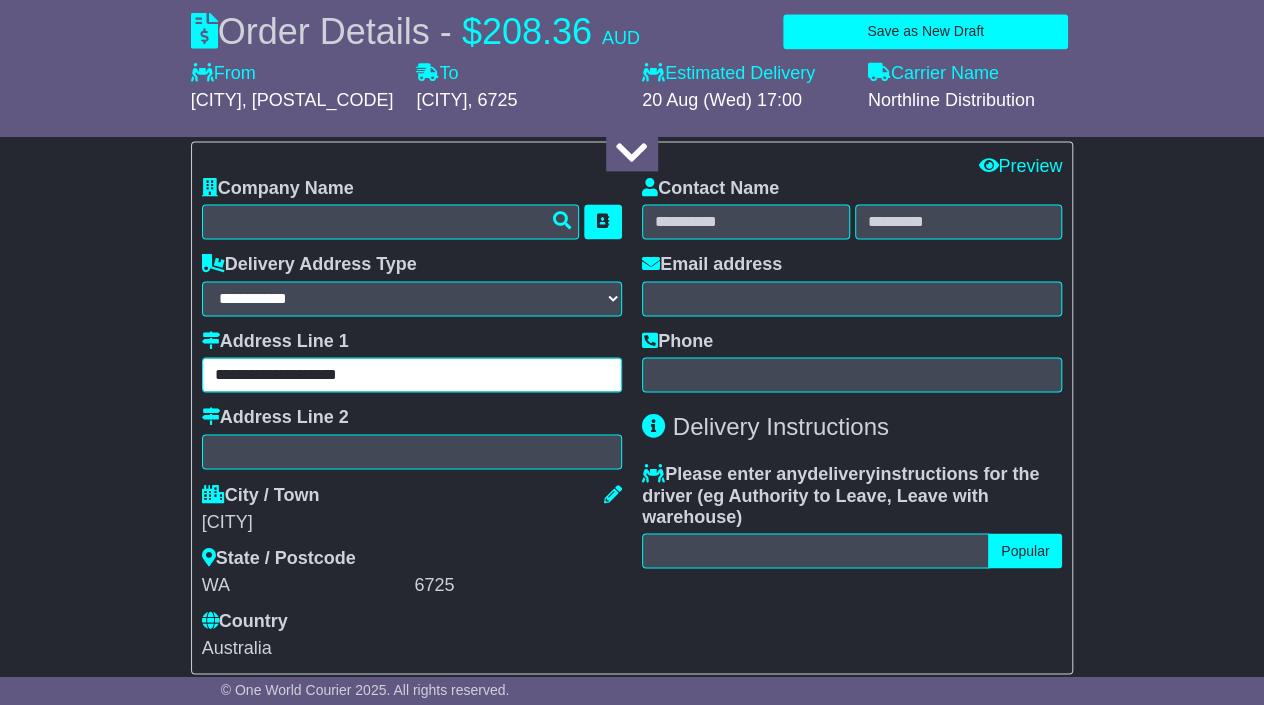 type on "**********" 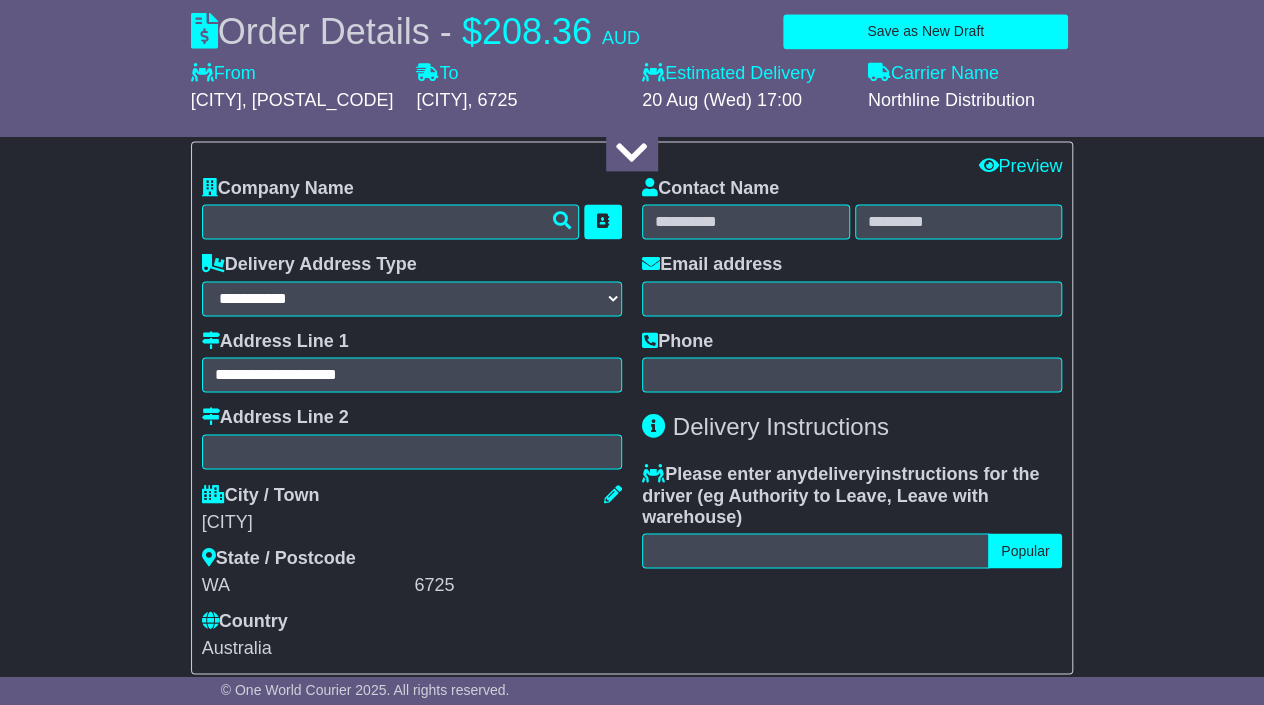 click on "Contact Name
Email address
Phone" at bounding box center (852, 285) 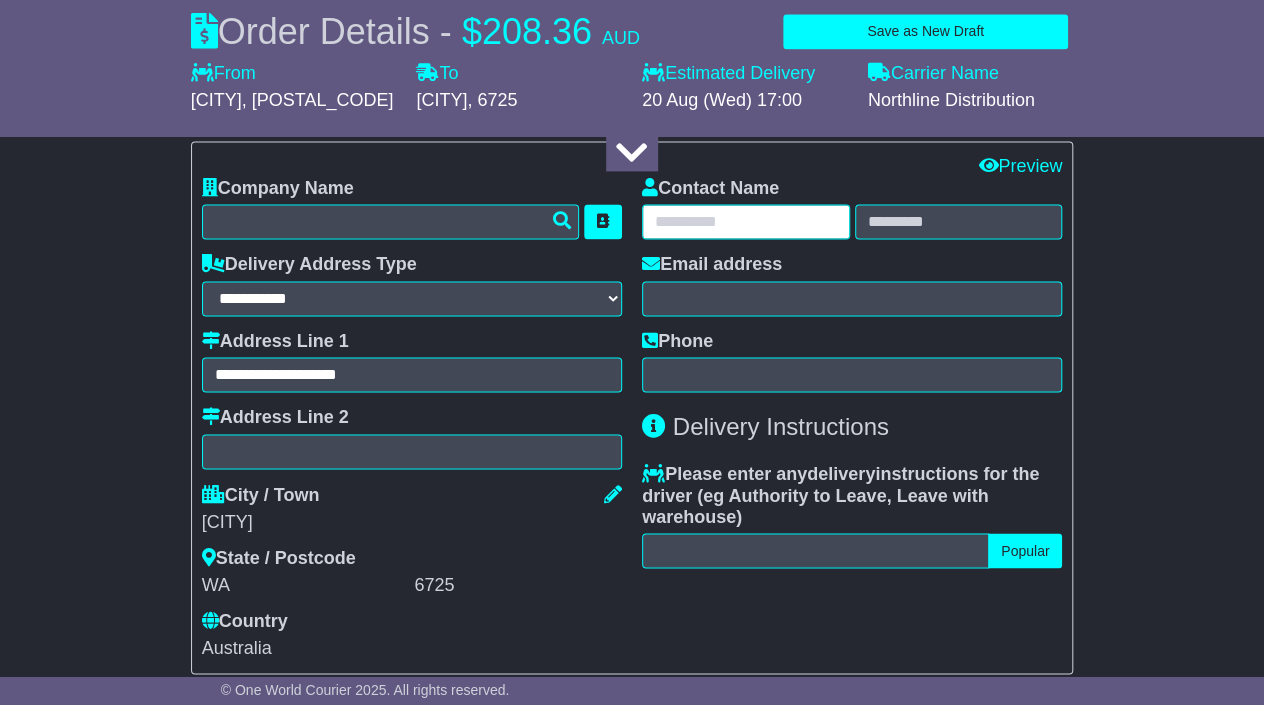 click at bounding box center (746, 221) 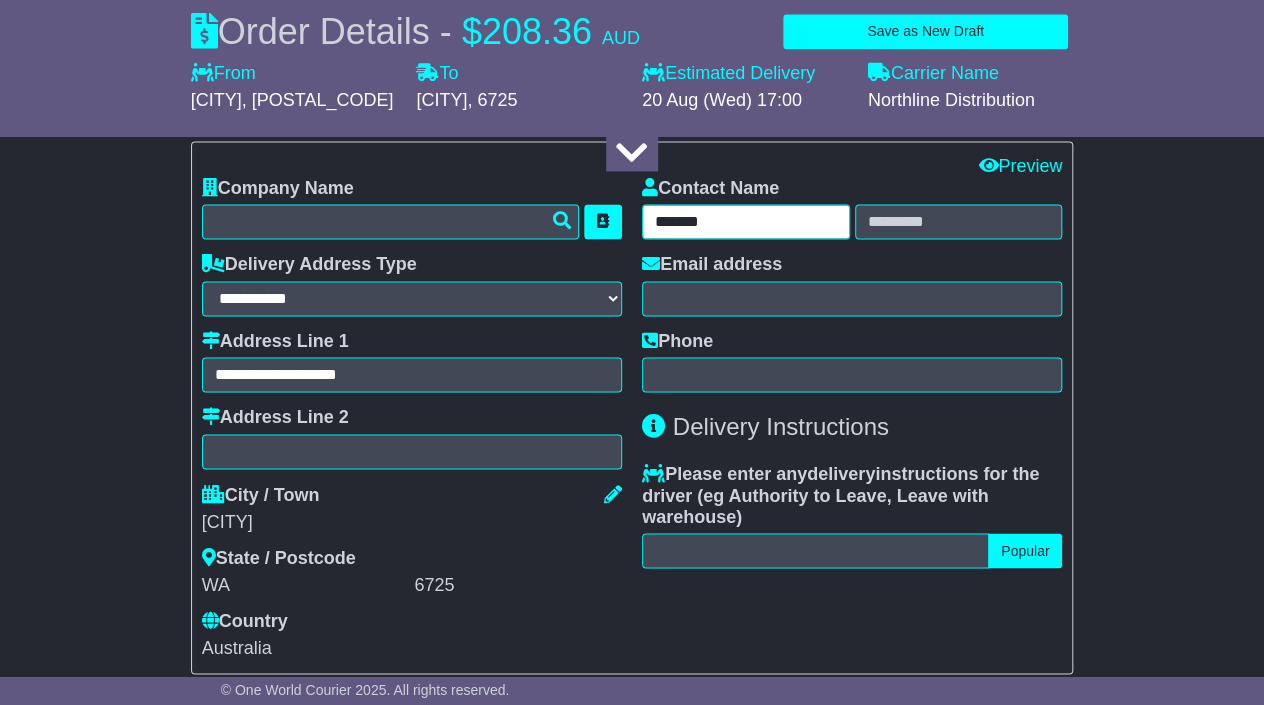 type on "******" 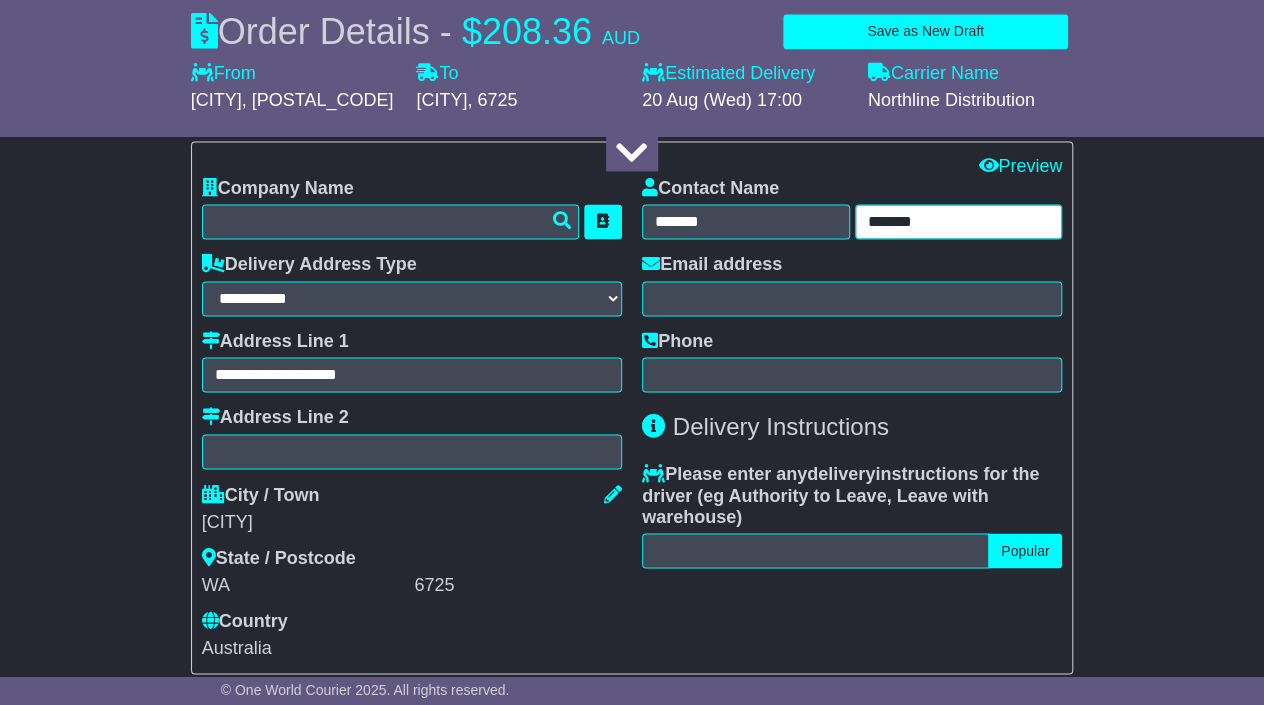 type on "*******" 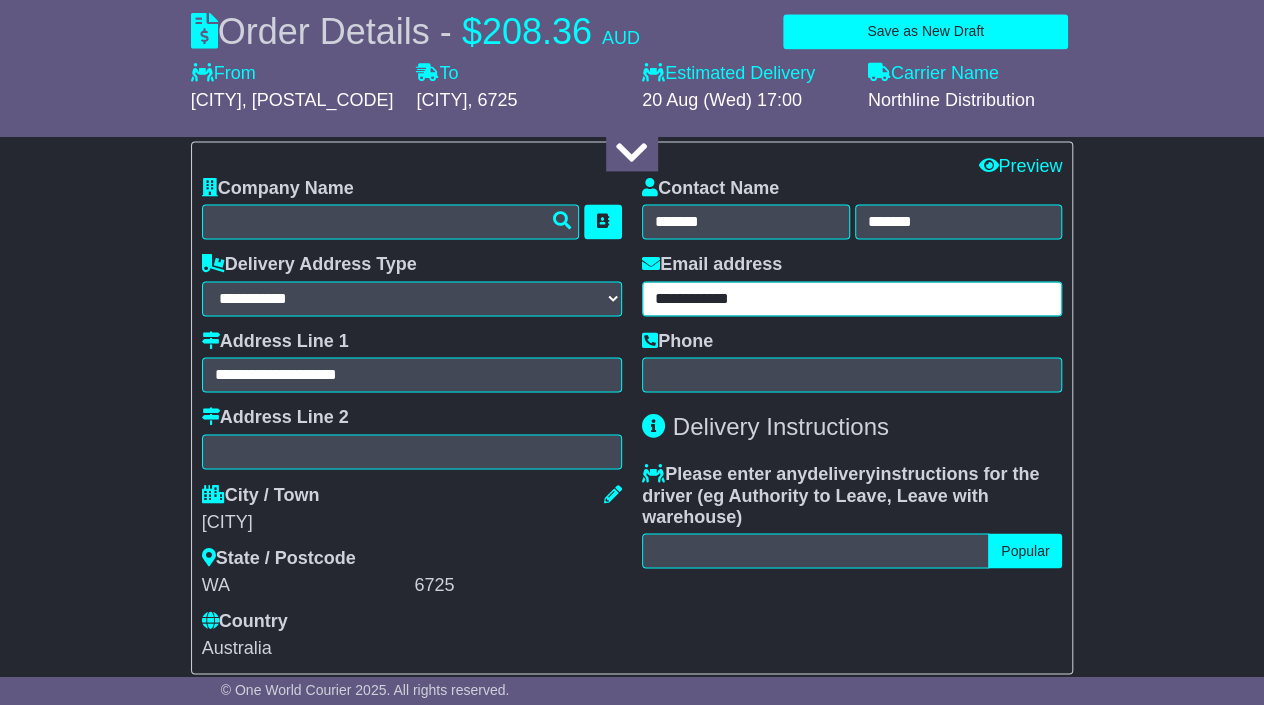 type on "**********" 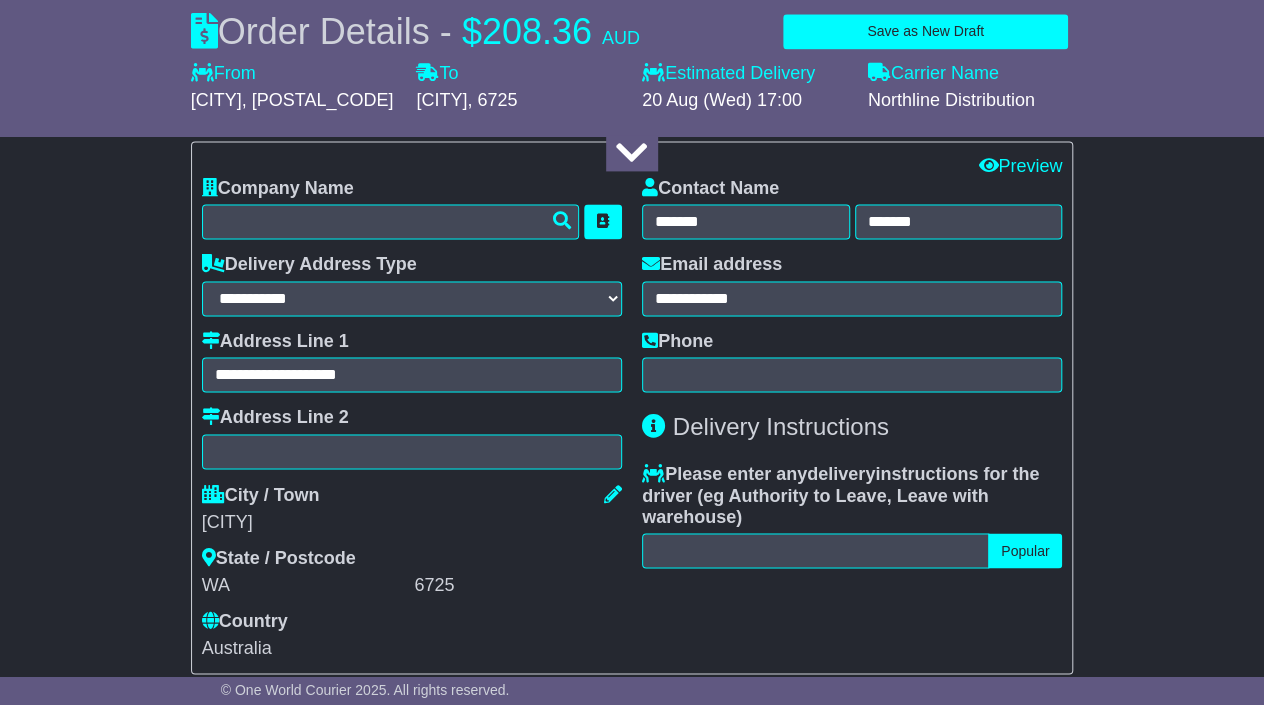 drag, startPoint x: 712, startPoint y: 343, endPoint x: 718, endPoint y: 358, distance: 16.155495 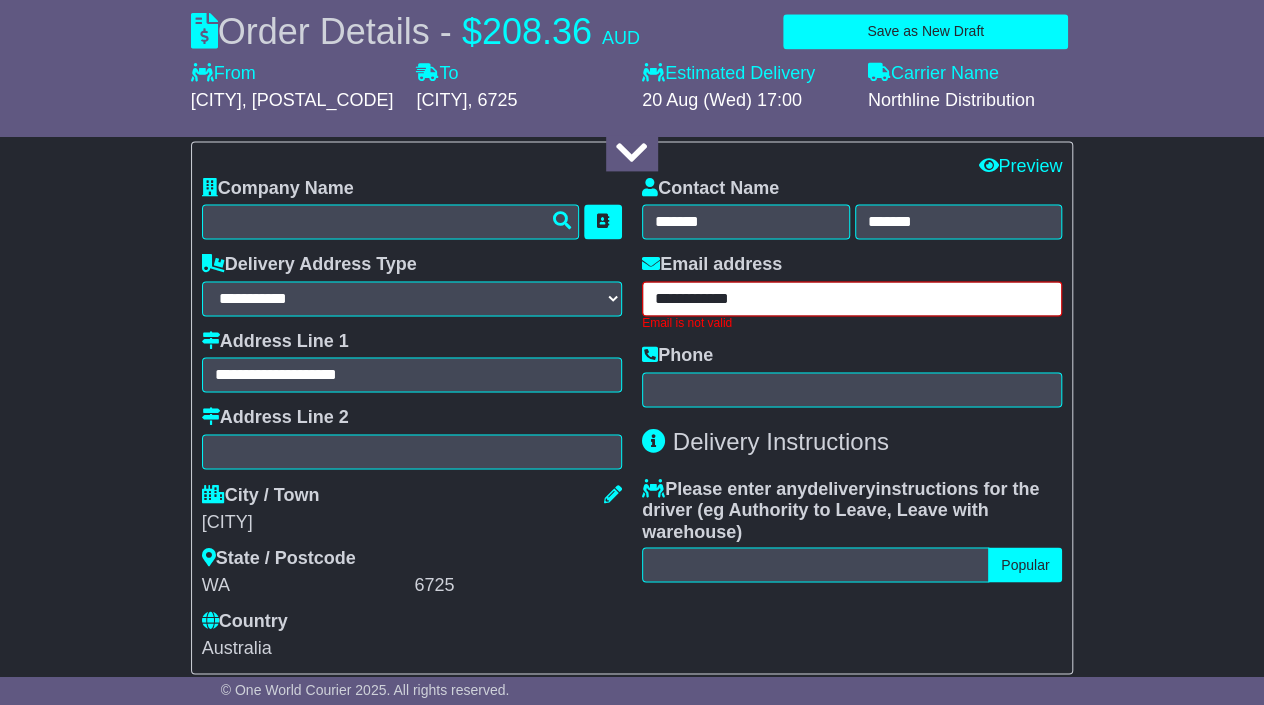 click on "**********" at bounding box center [852, 298] 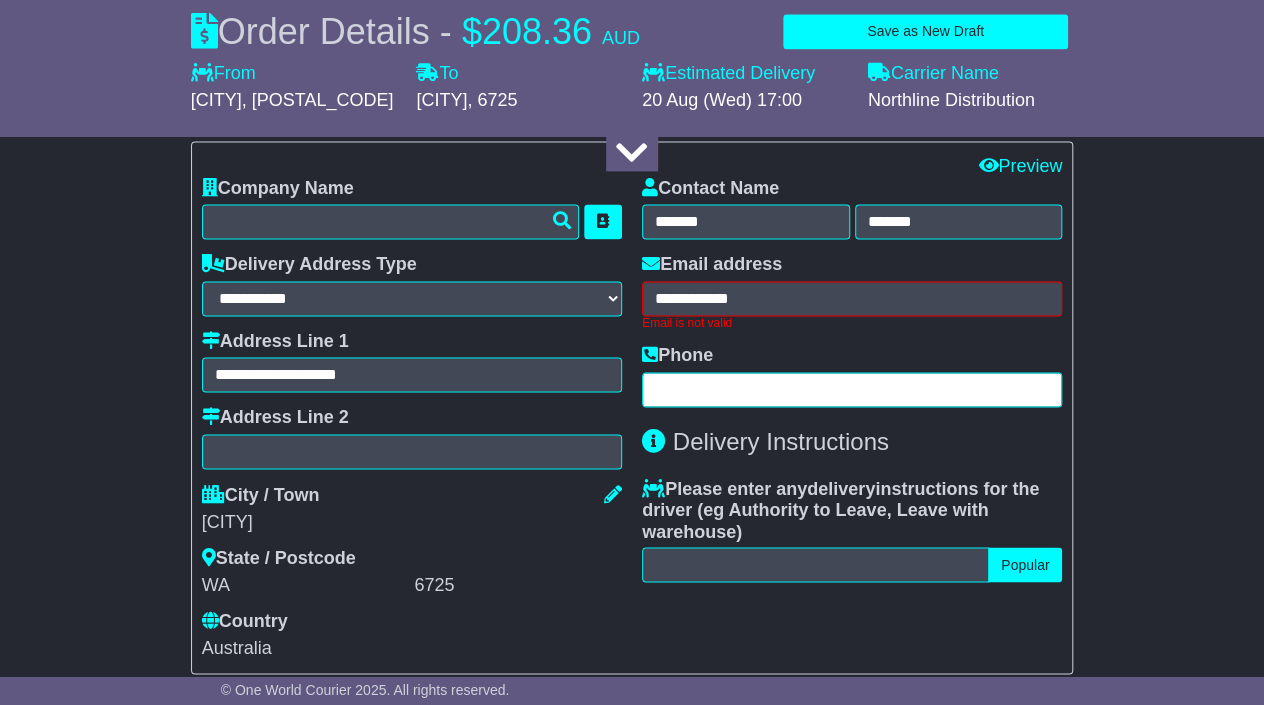 click at bounding box center [852, 389] 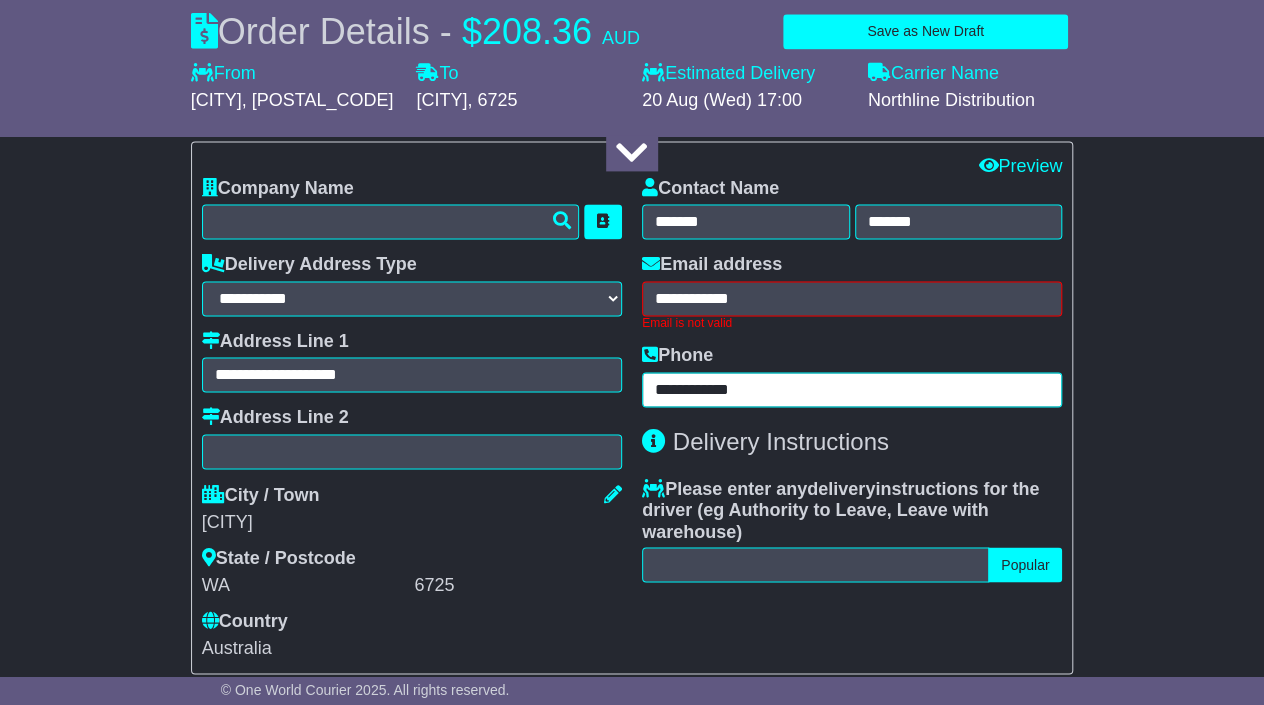 type on "**********" 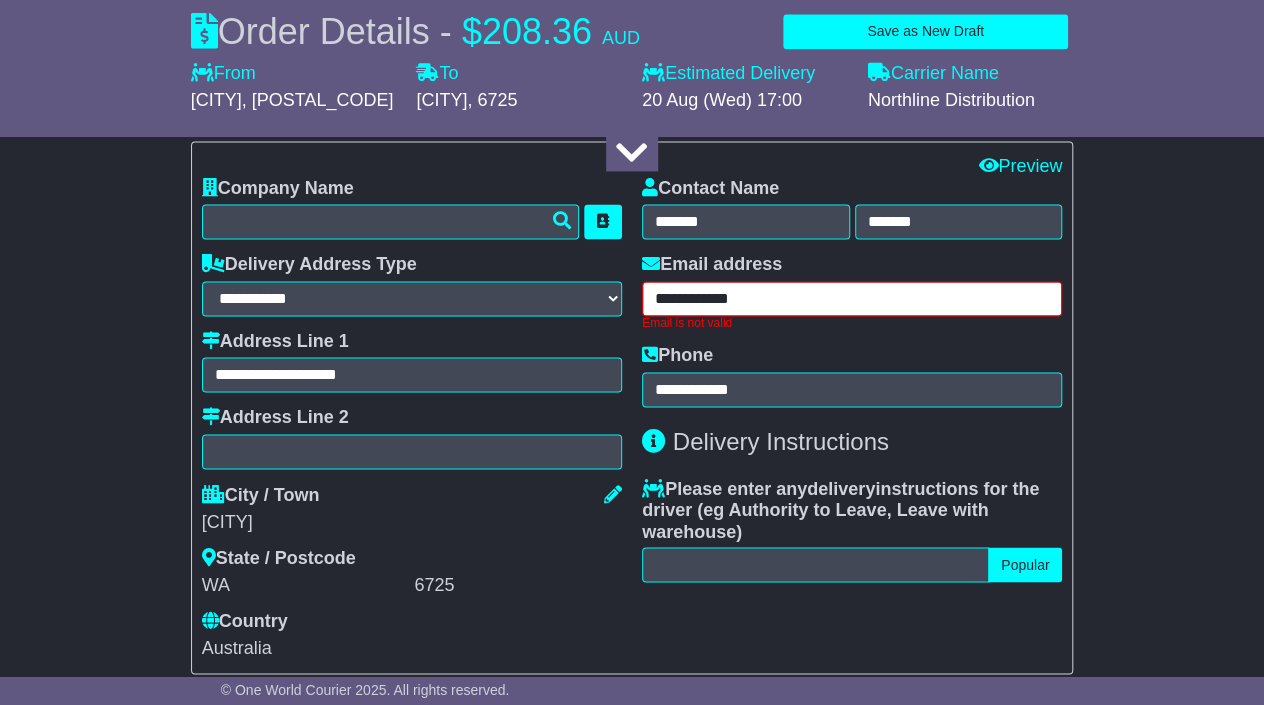 drag, startPoint x: 785, startPoint y: 294, endPoint x: 541, endPoint y: 253, distance: 247.4207 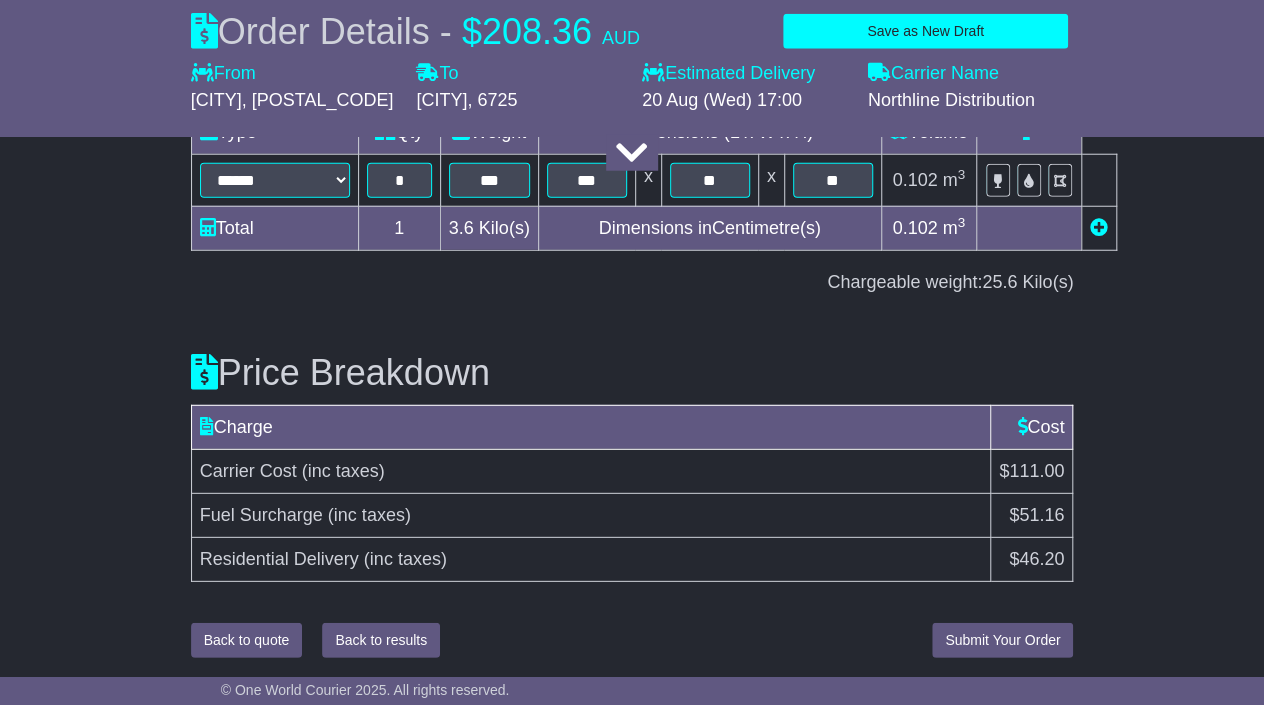 type on "**********" 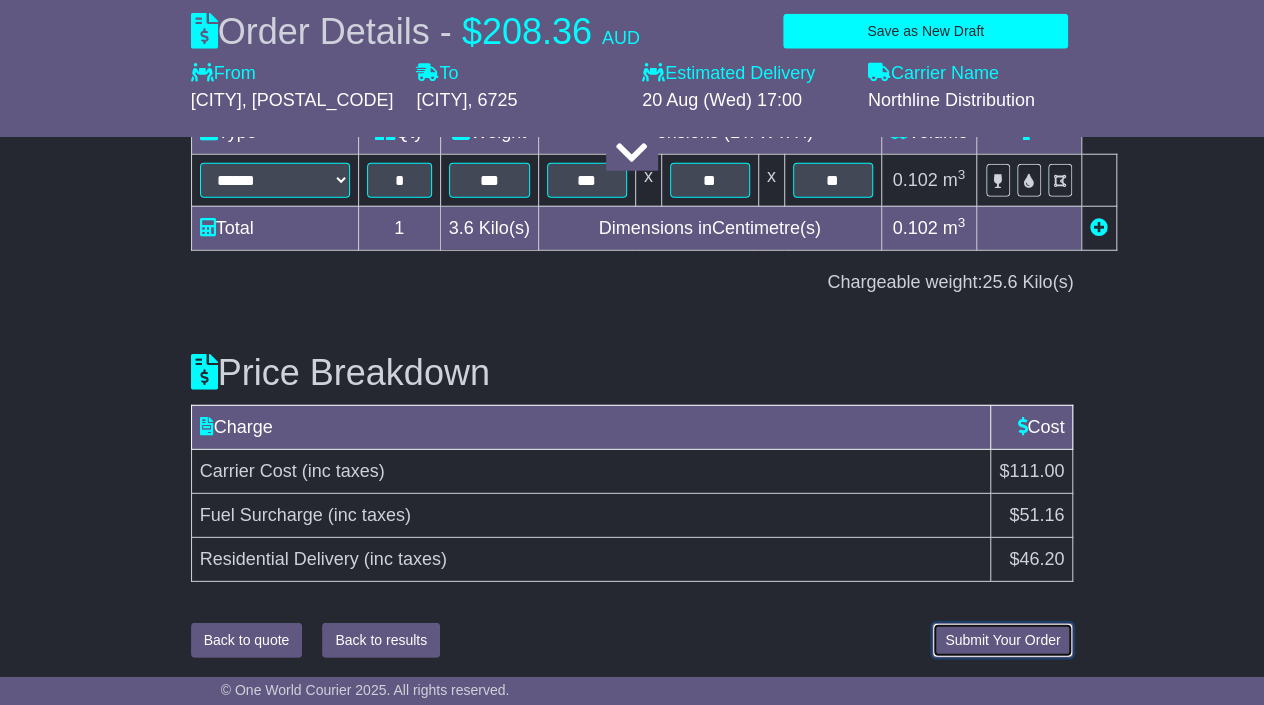 click on "Submit Your Order" at bounding box center (1002, 640) 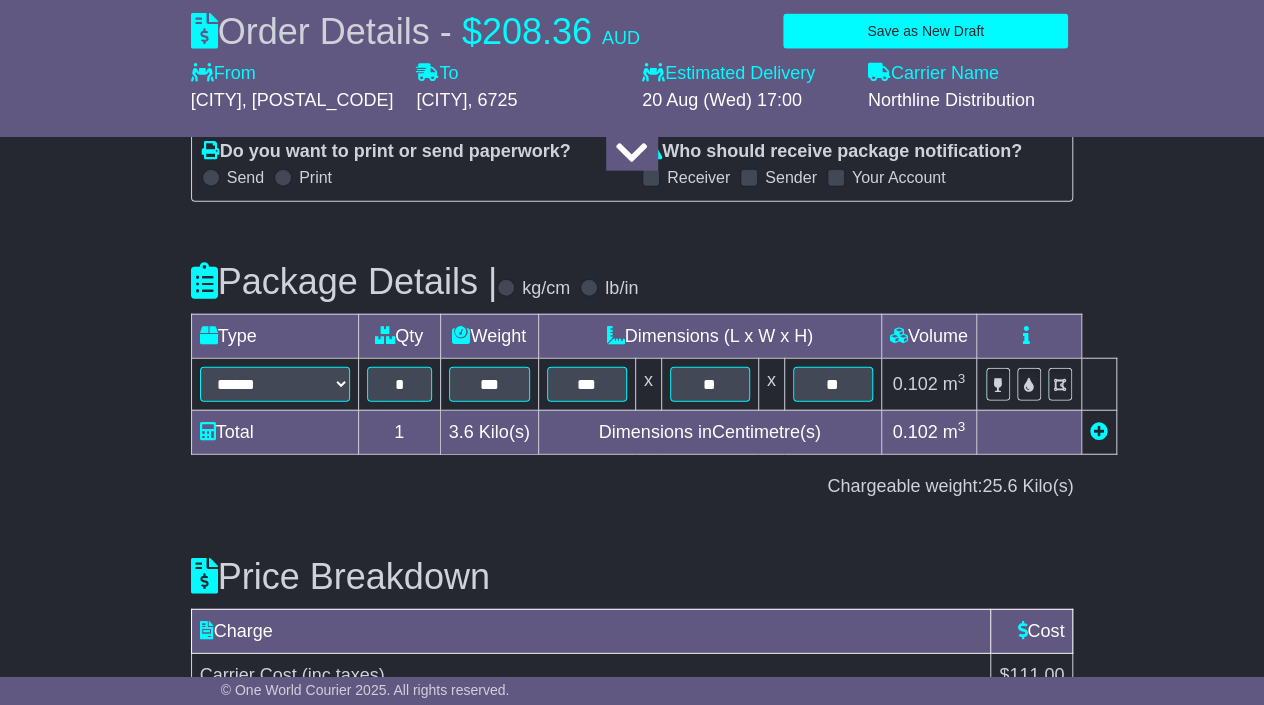 scroll, scrollTop: 2353, scrollLeft: 0, axis: vertical 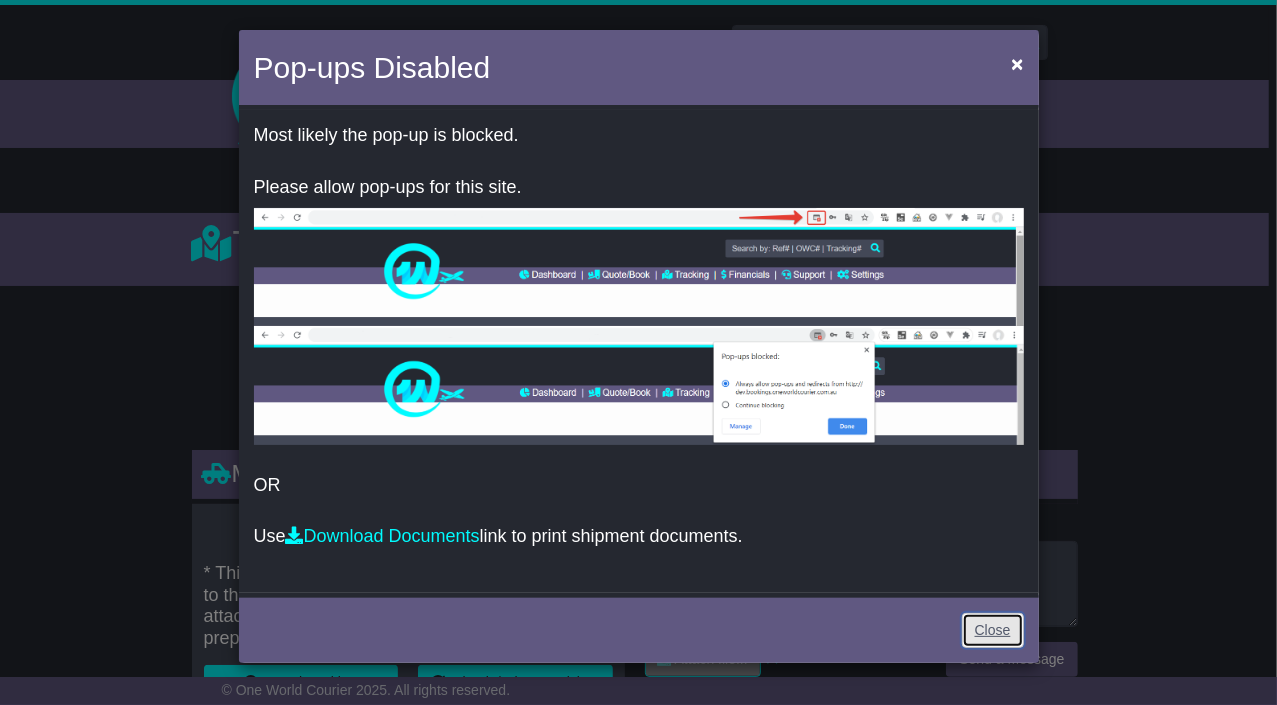 click on "Close" at bounding box center [993, 630] 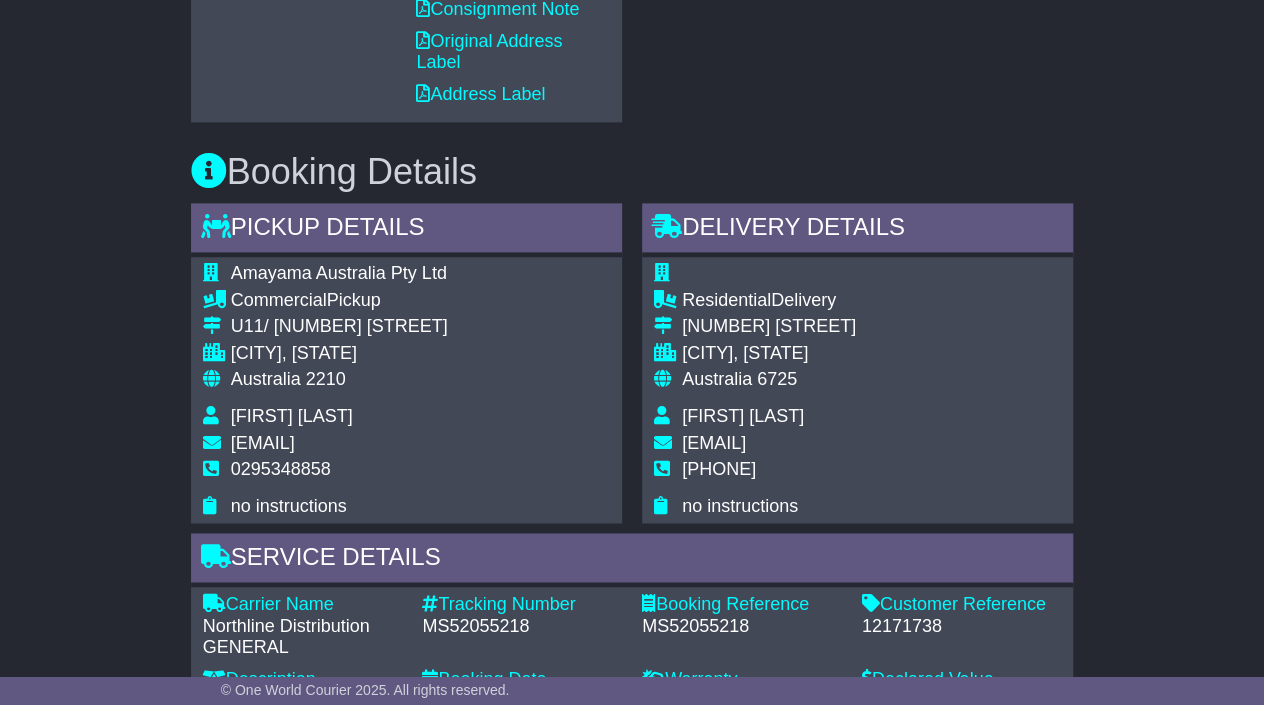 scroll, scrollTop: 1363, scrollLeft: 0, axis: vertical 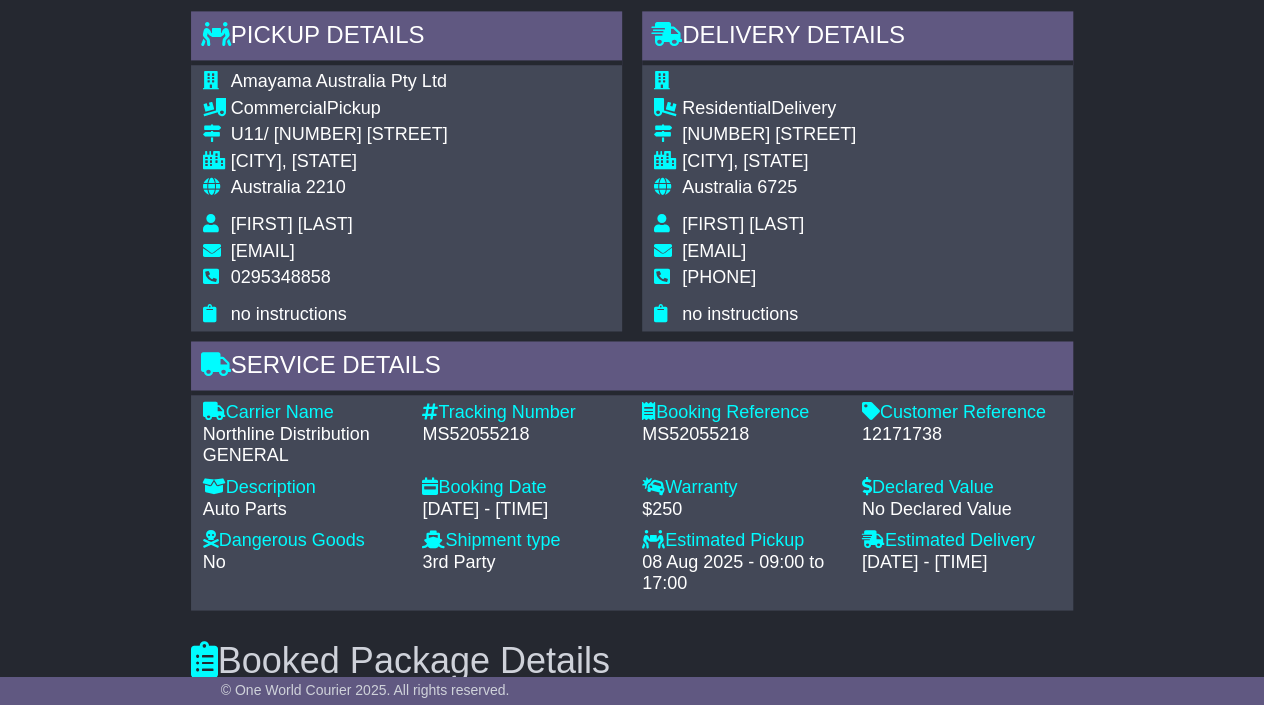 click on "MS52055218" at bounding box center (522, 434) 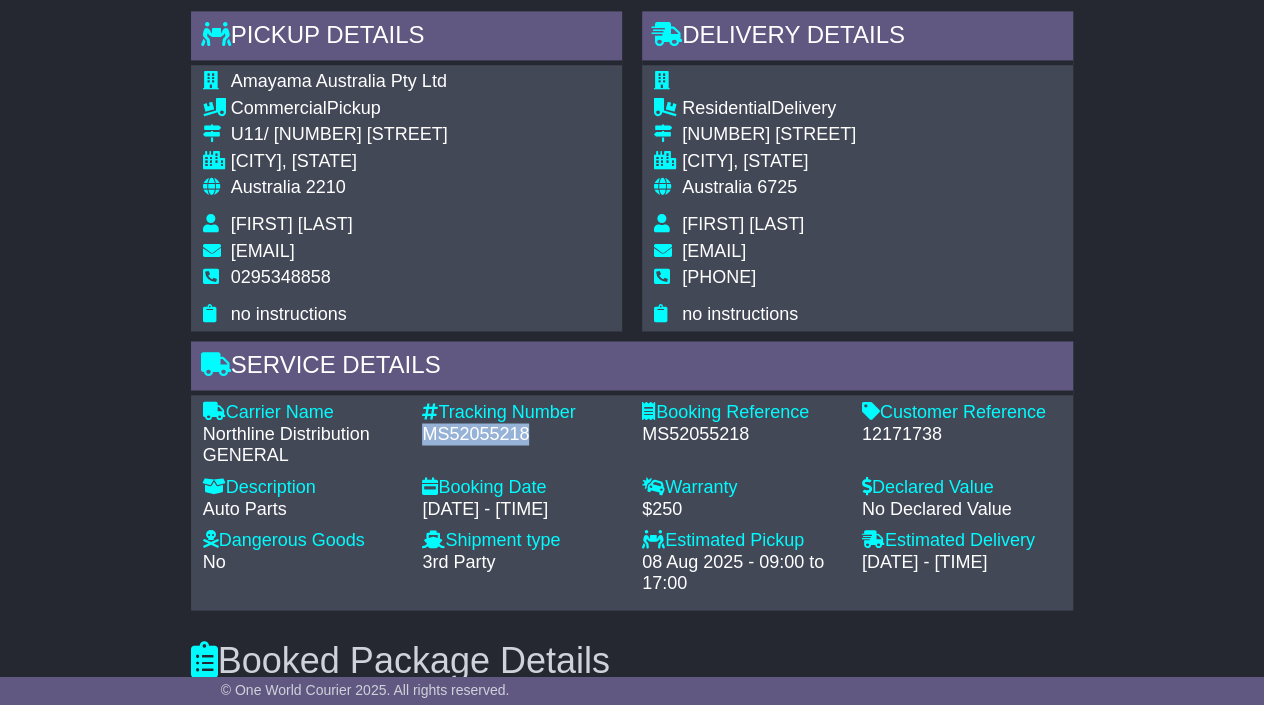 click on "MS52055218" at bounding box center (522, 434) 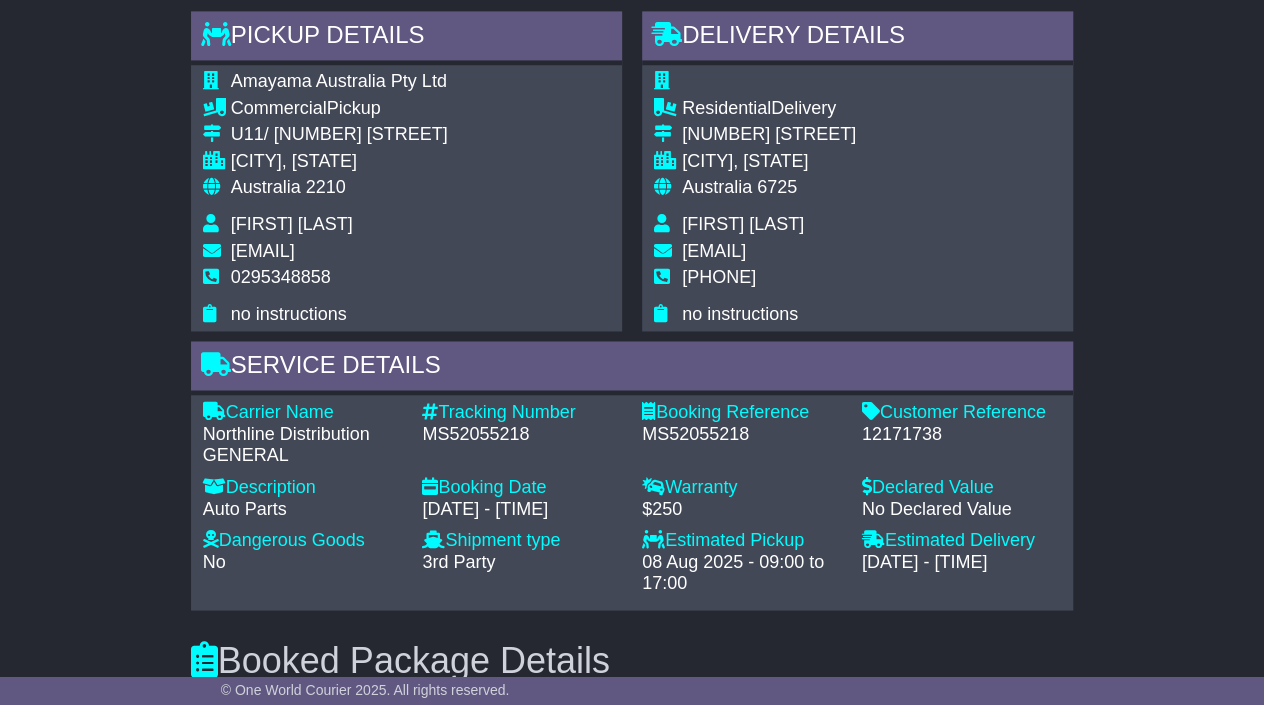 drag, startPoint x: 1011, startPoint y: 503, endPoint x: 977, endPoint y: 501, distance: 34.058773 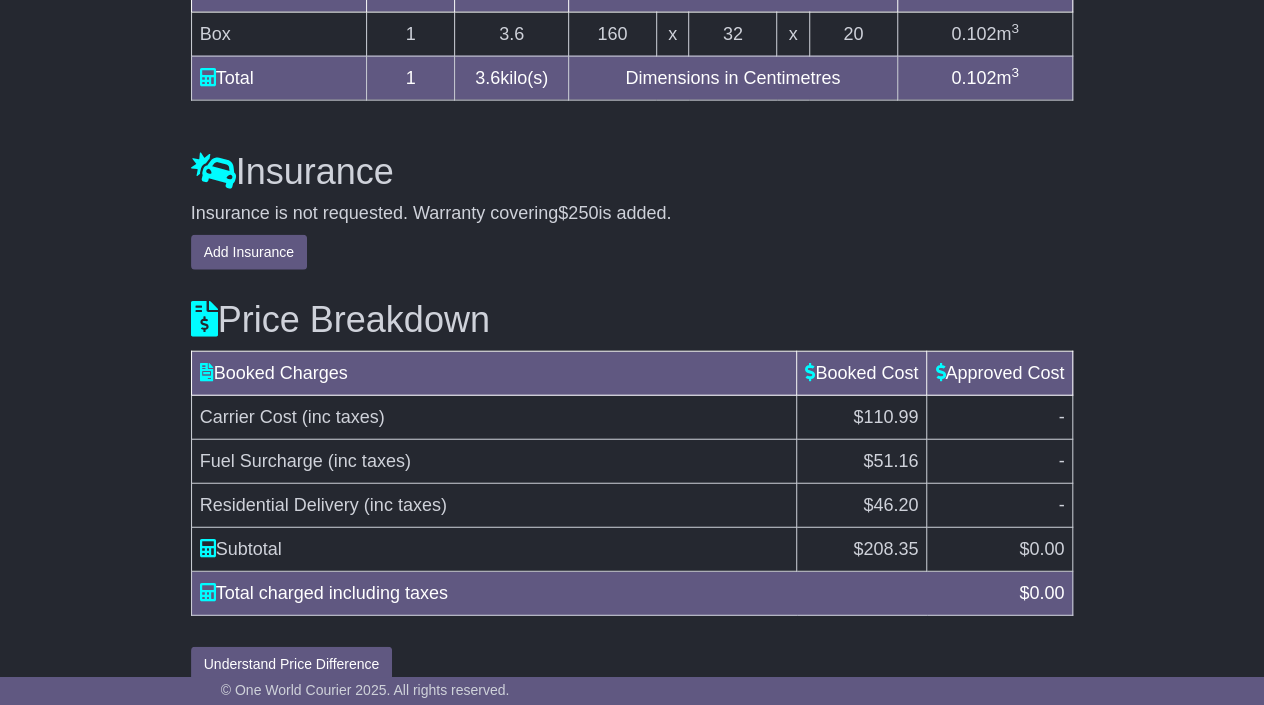 scroll, scrollTop: 2108, scrollLeft: 0, axis: vertical 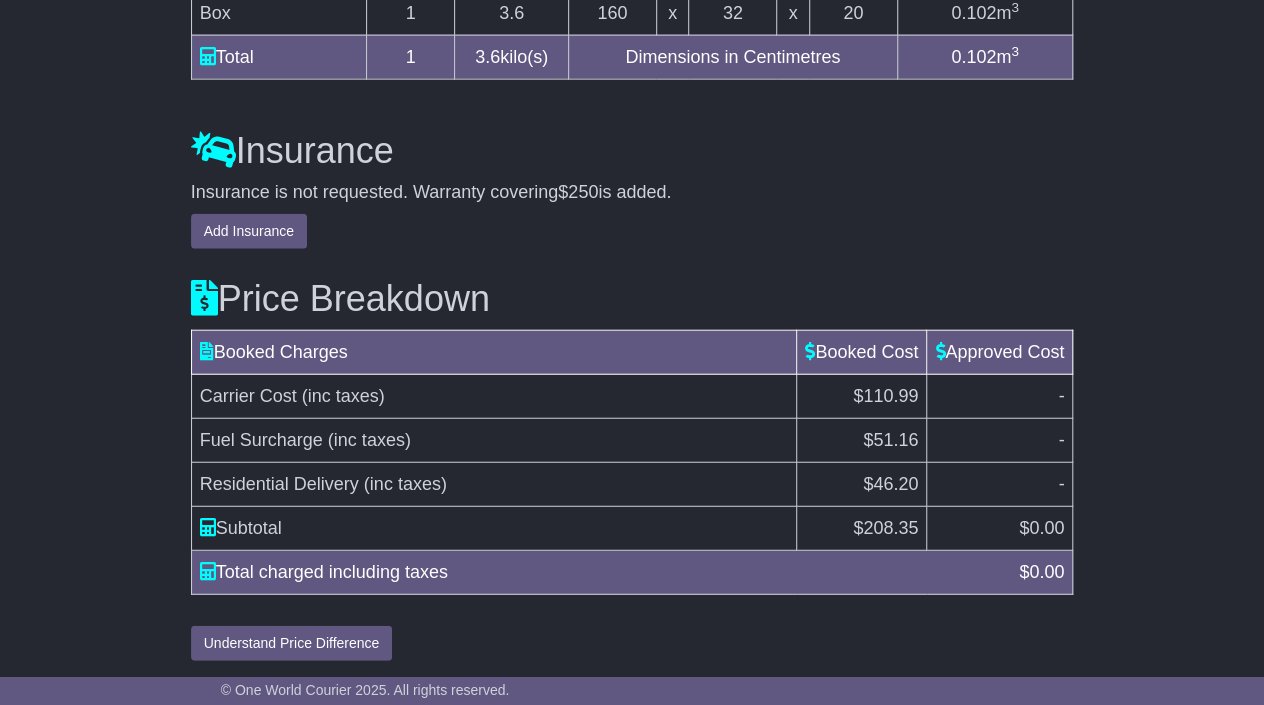 click on "208.35" at bounding box center [890, 528] 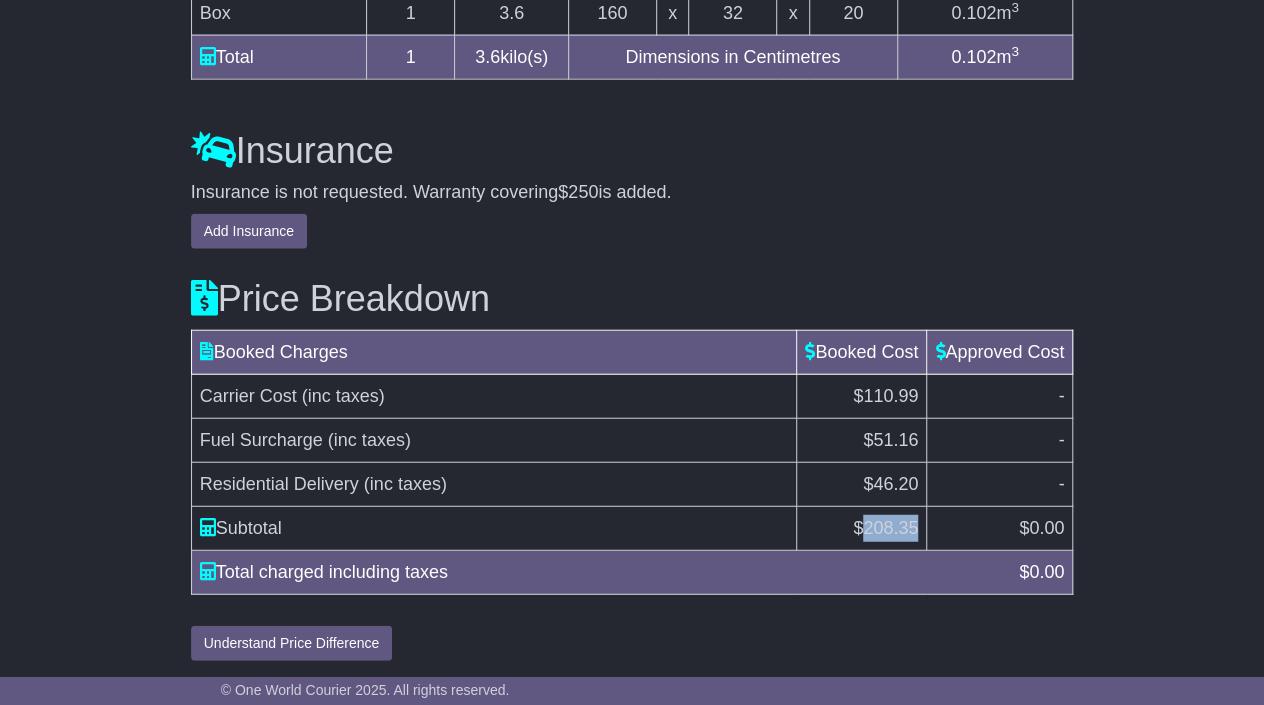 click on "208.35" at bounding box center (890, 528) 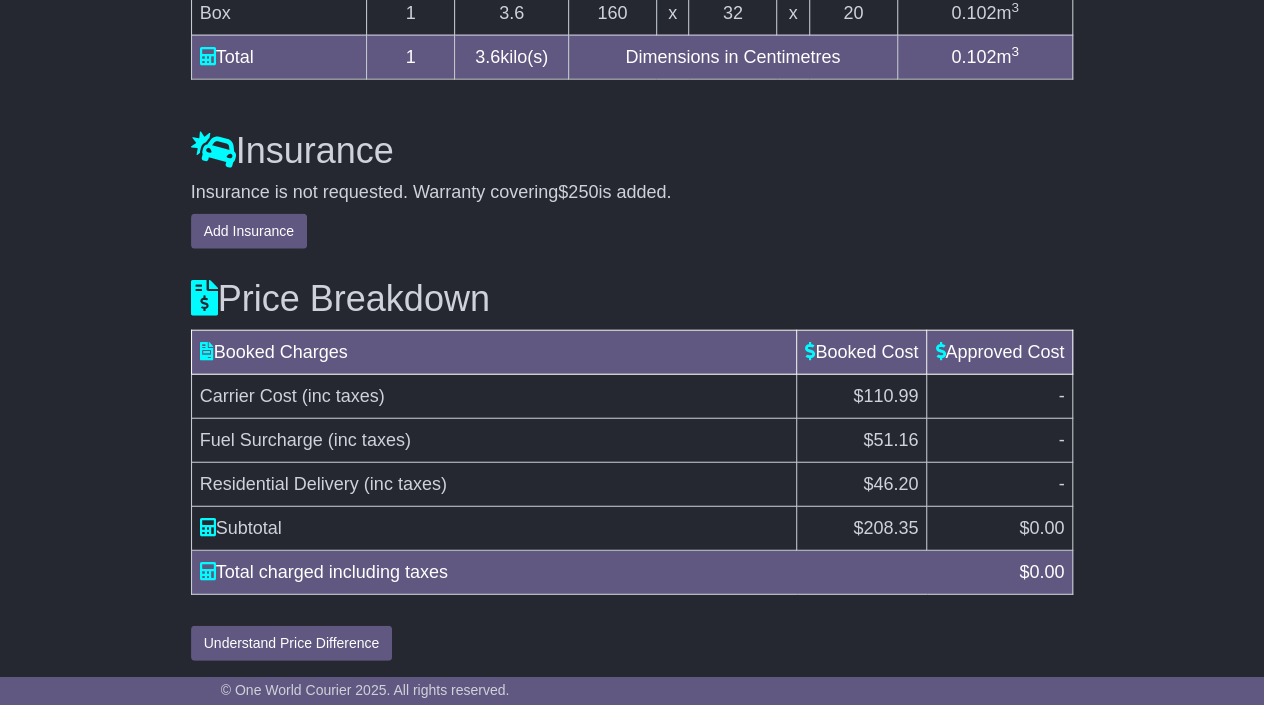 click on "-" at bounding box center (1000, 397) 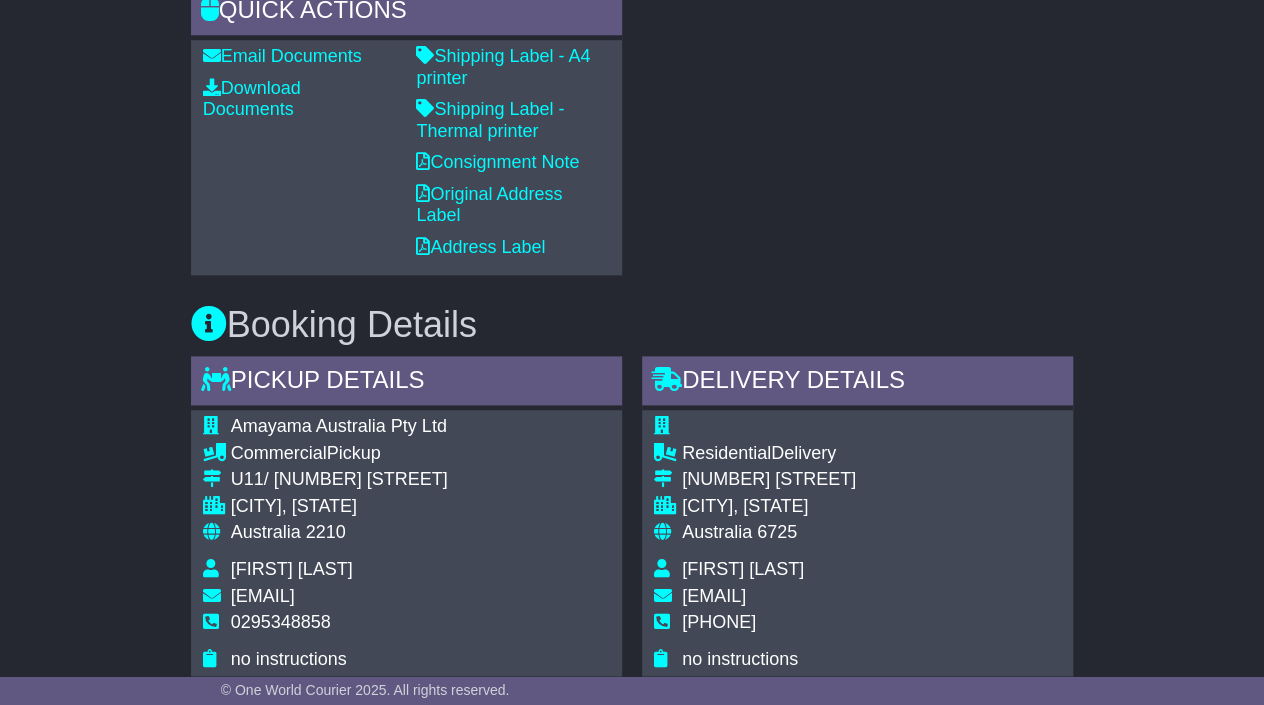 scroll, scrollTop: 1017, scrollLeft: 0, axis: vertical 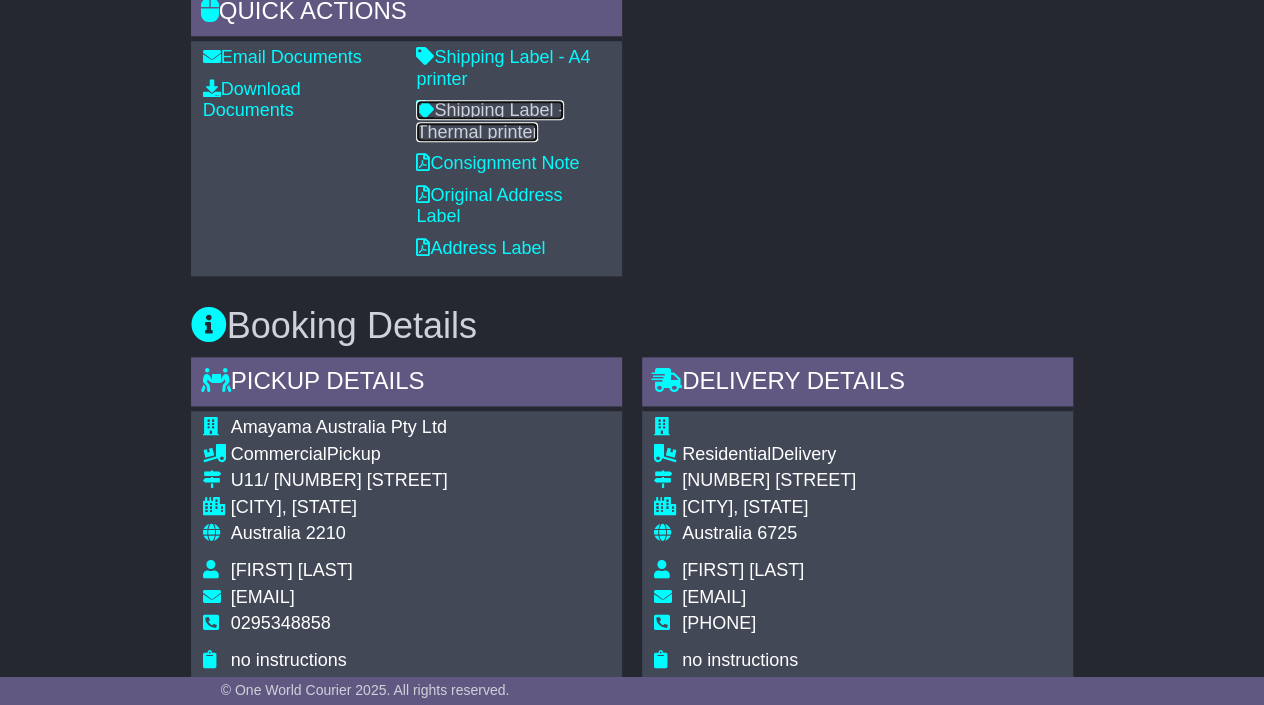 click on "Shipping Label - Thermal printer" at bounding box center [490, 121] 